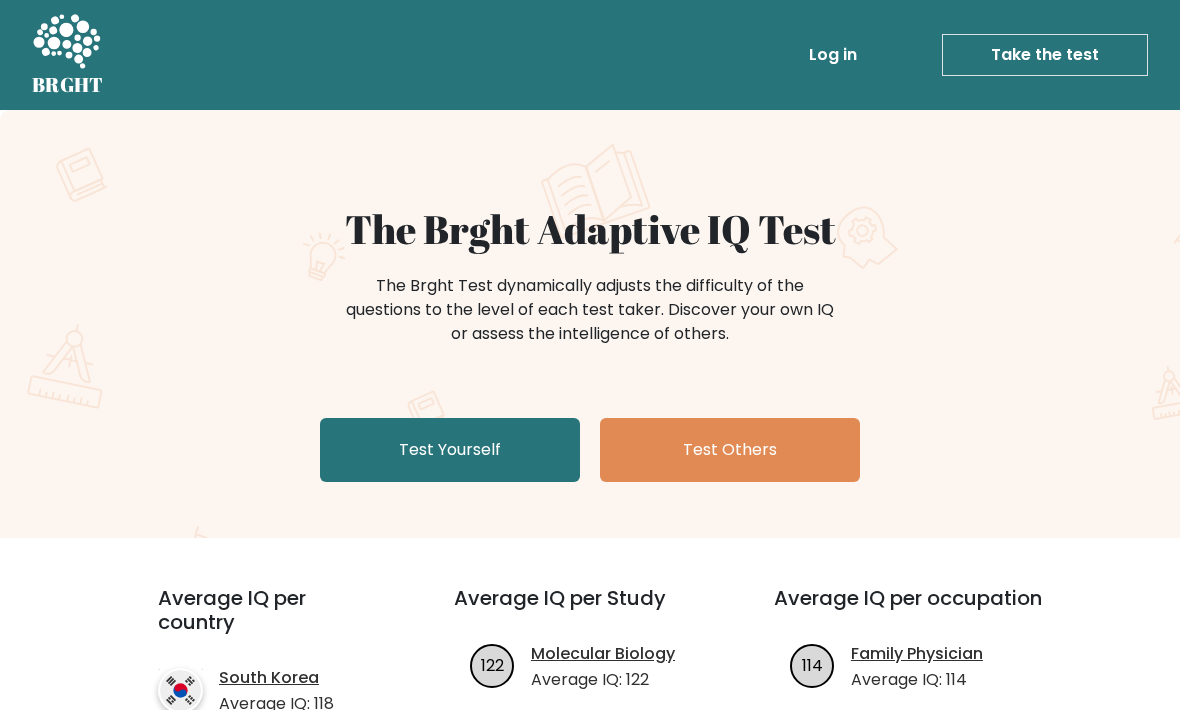 scroll, scrollTop: 0, scrollLeft: 0, axis: both 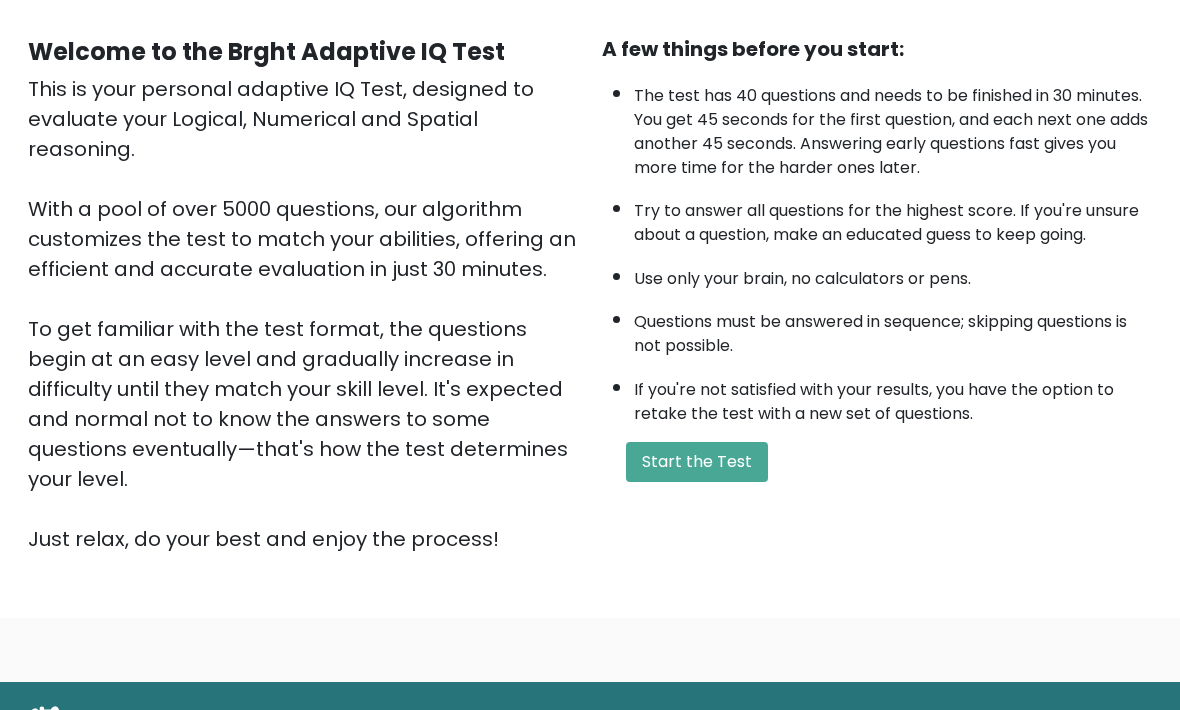 click on "Start the Test" at bounding box center (697, 462) 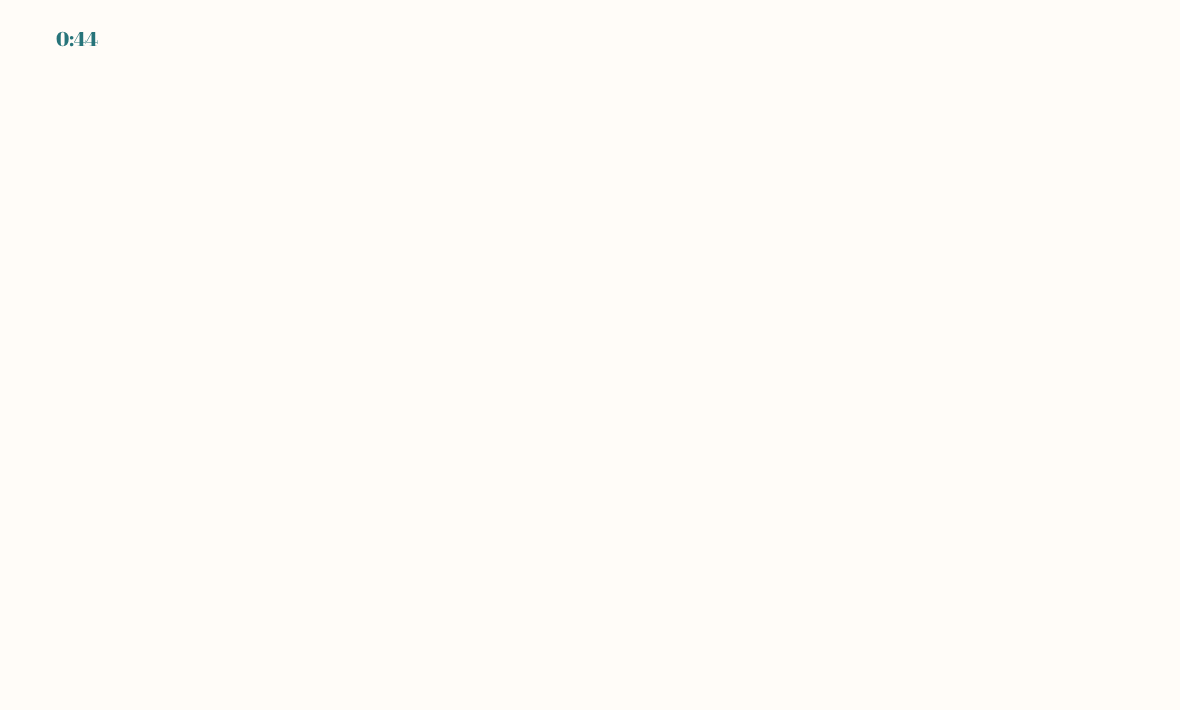 scroll, scrollTop: 0, scrollLeft: 0, axis: both 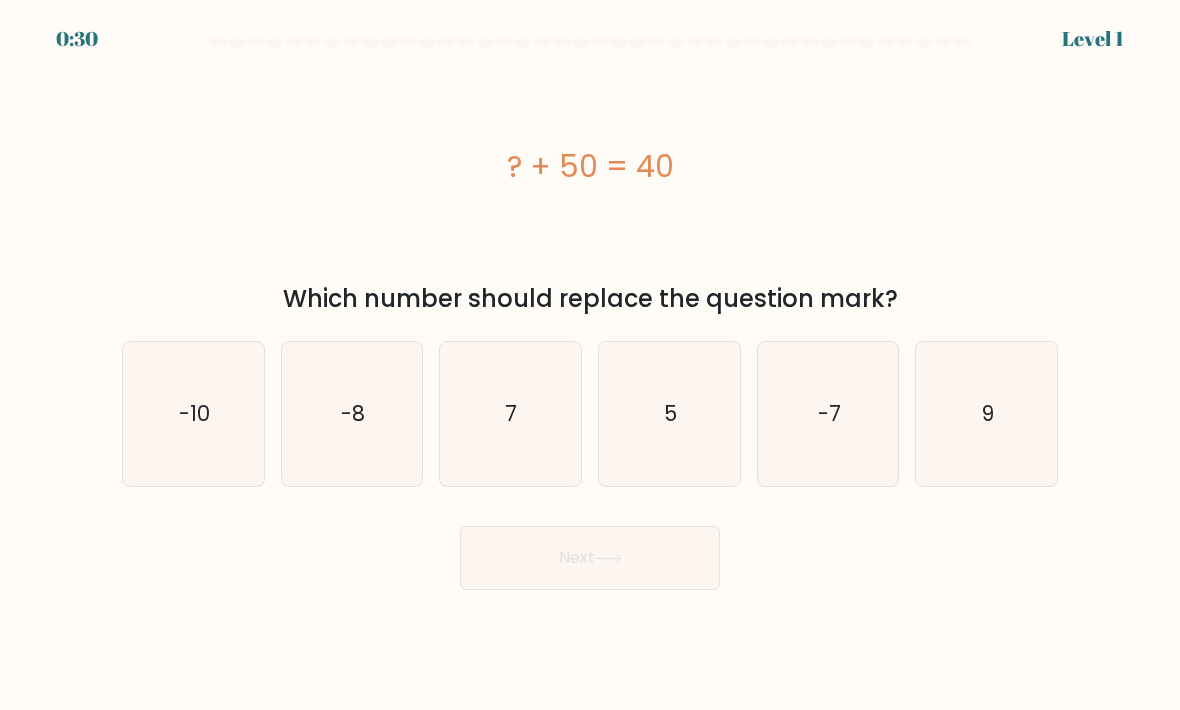 click on "-10" 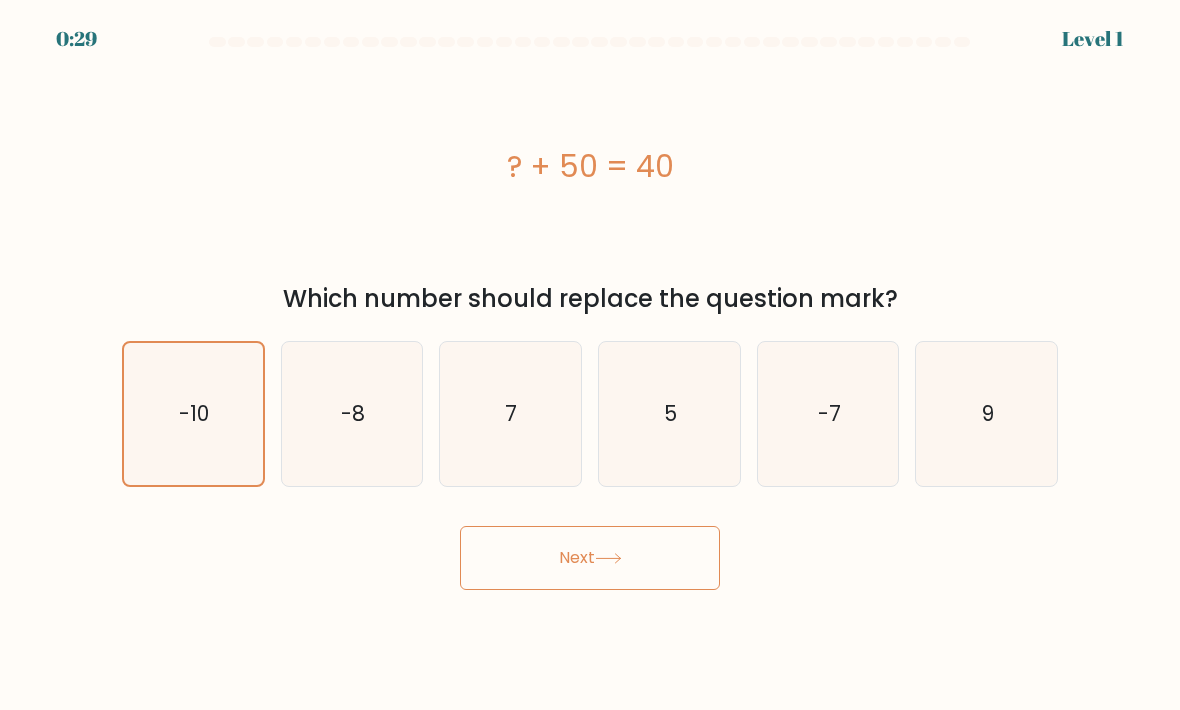 click on "Next" at bounding box center [590, 558] 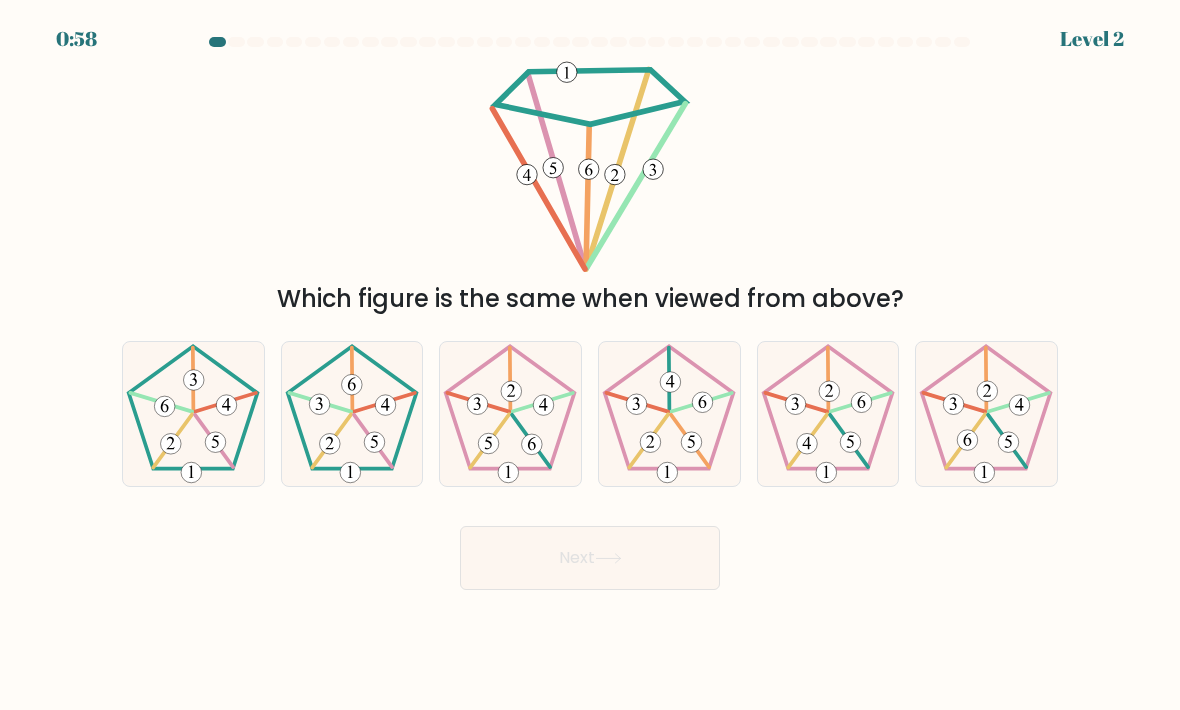 click 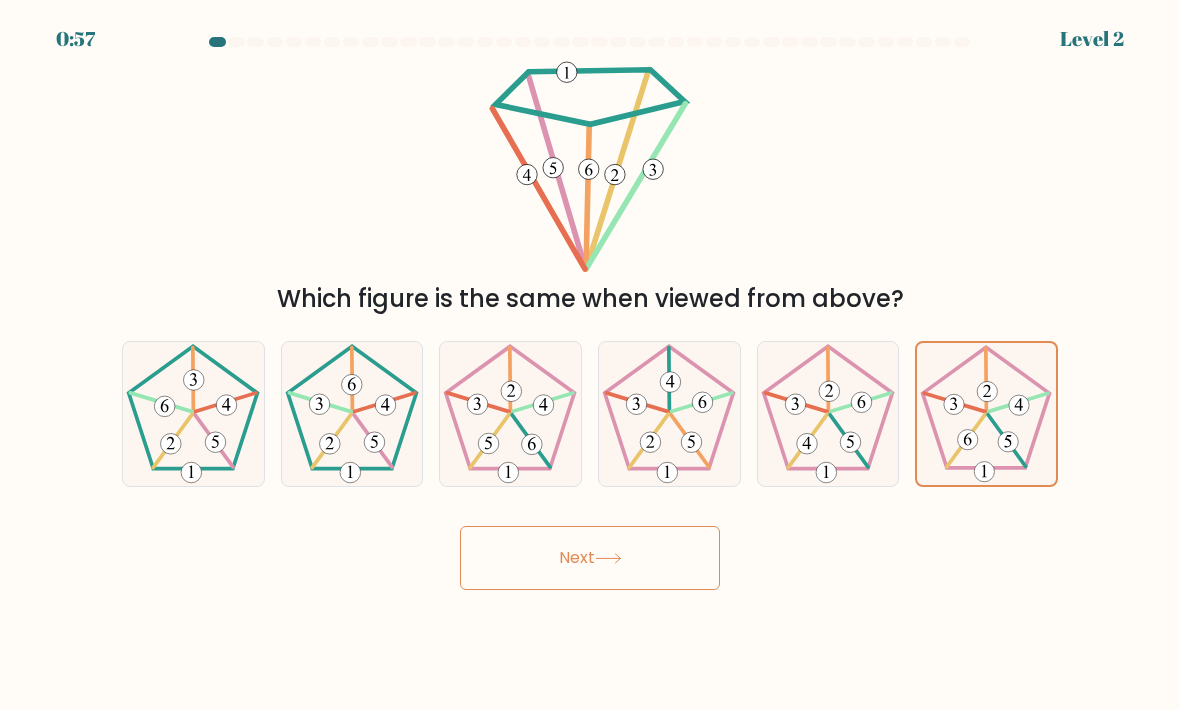 click on "Next" at bounding box center (590, 558) 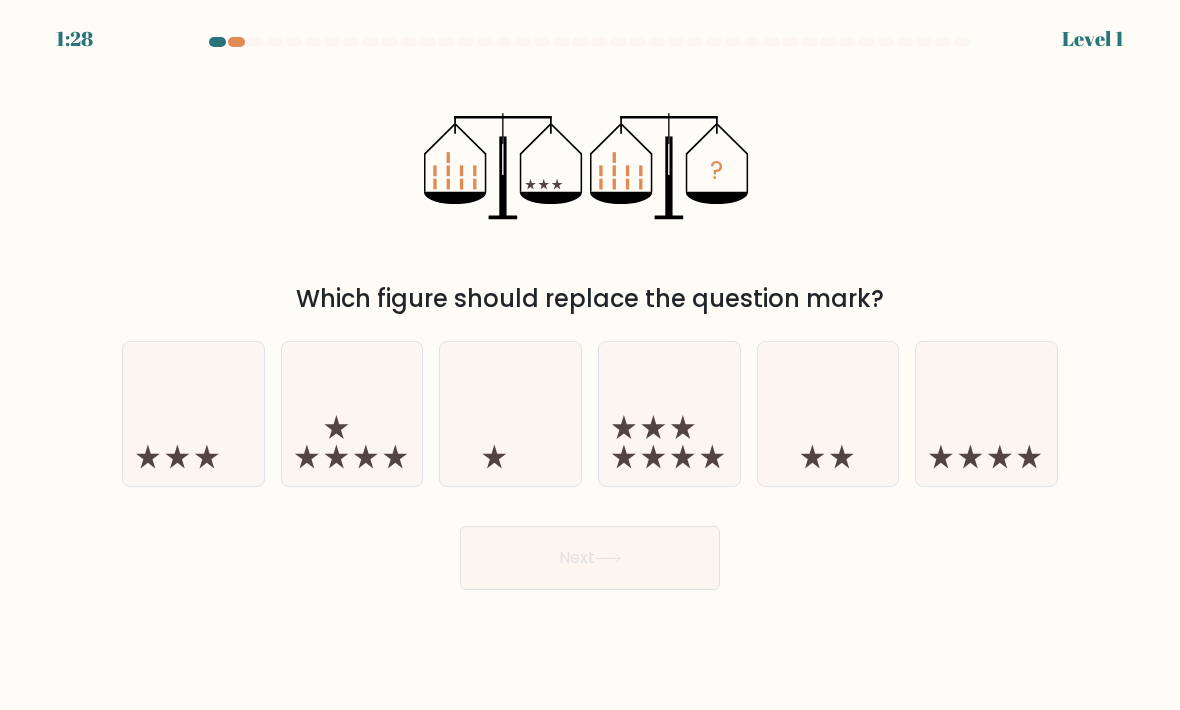 click 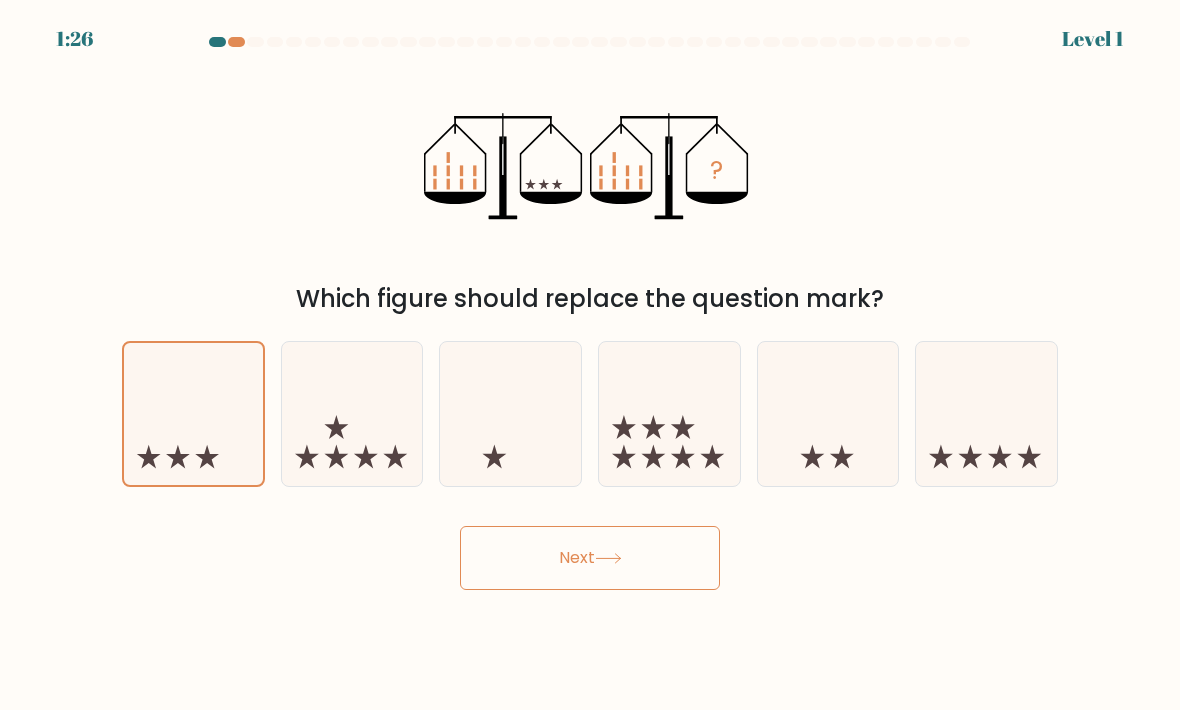 click on "1:26
Level 1" at bounding box center (590, 355) 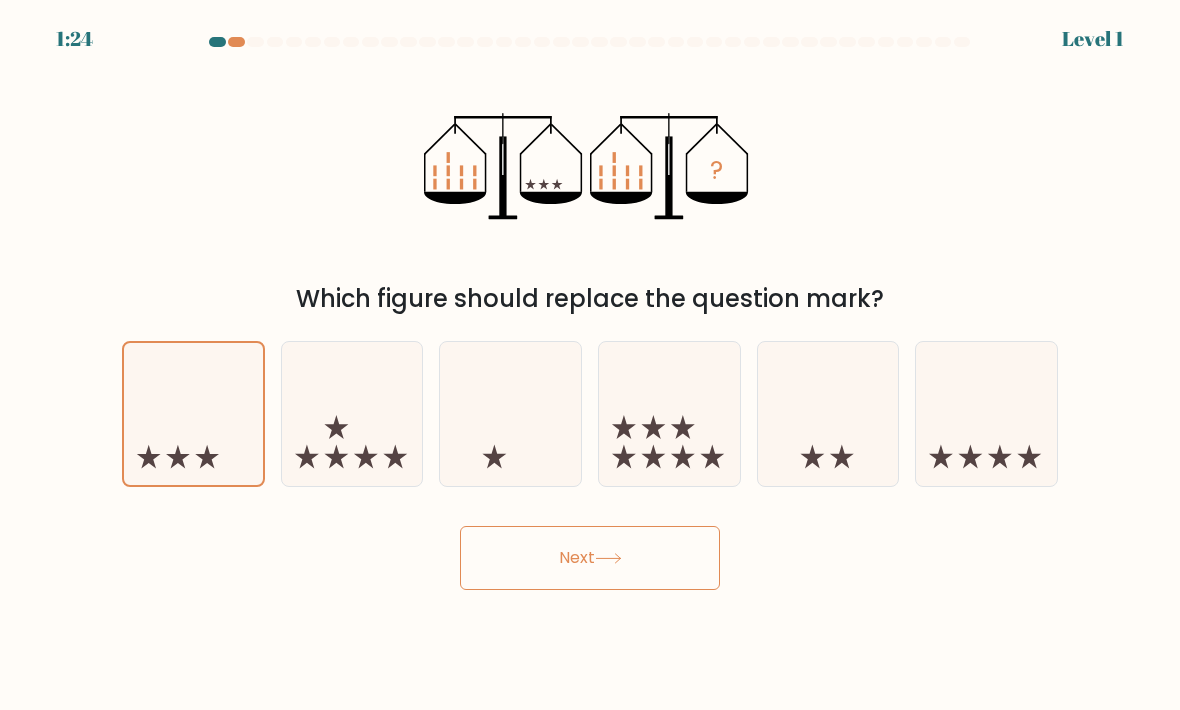 click on "Next" at bounding box center [590, 558] 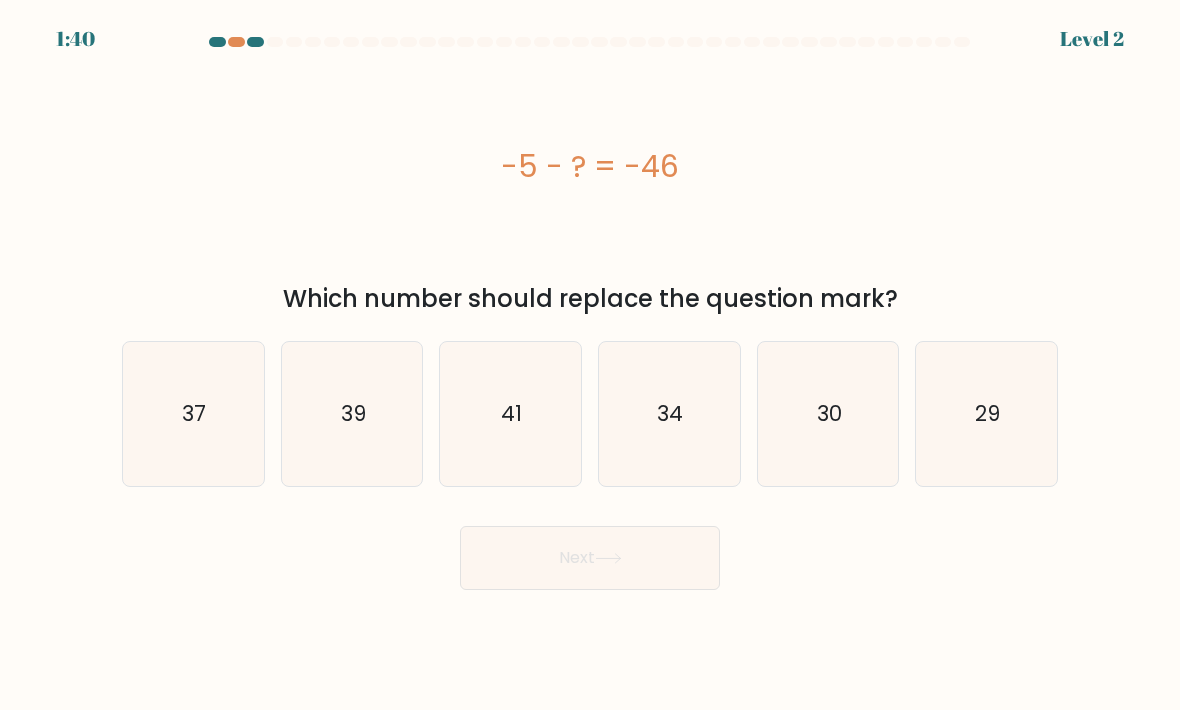 click on "41" 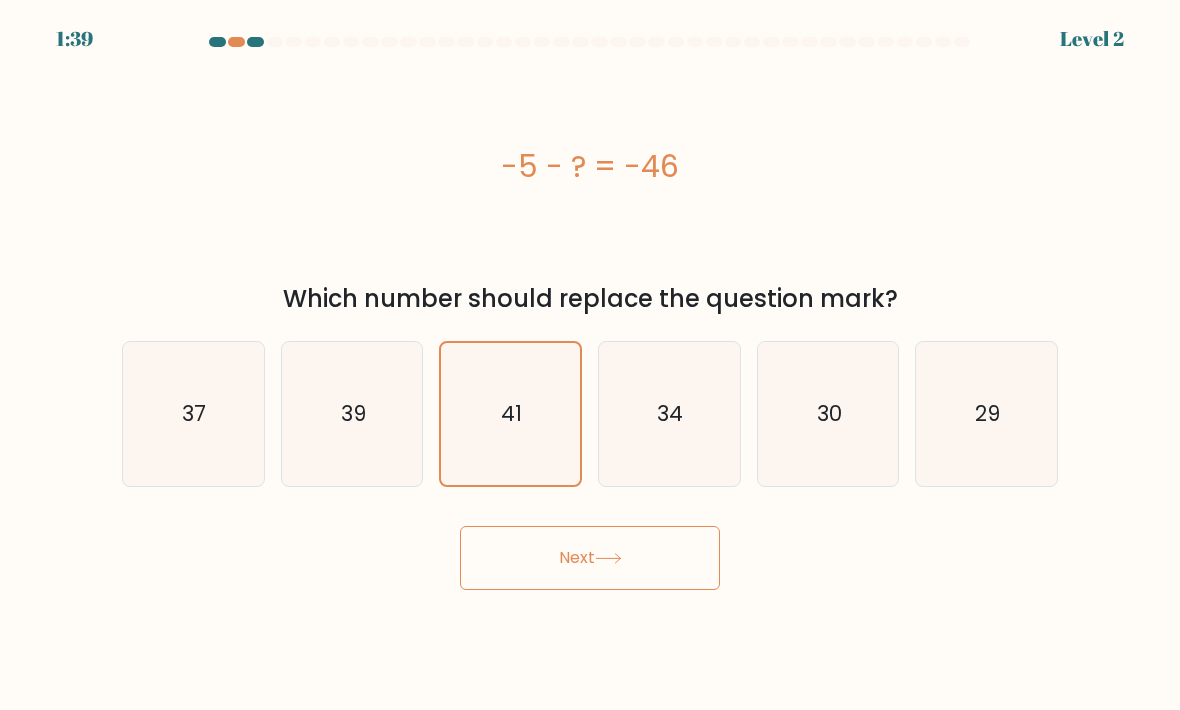 click on "Next" at bounding box center (590, 558) 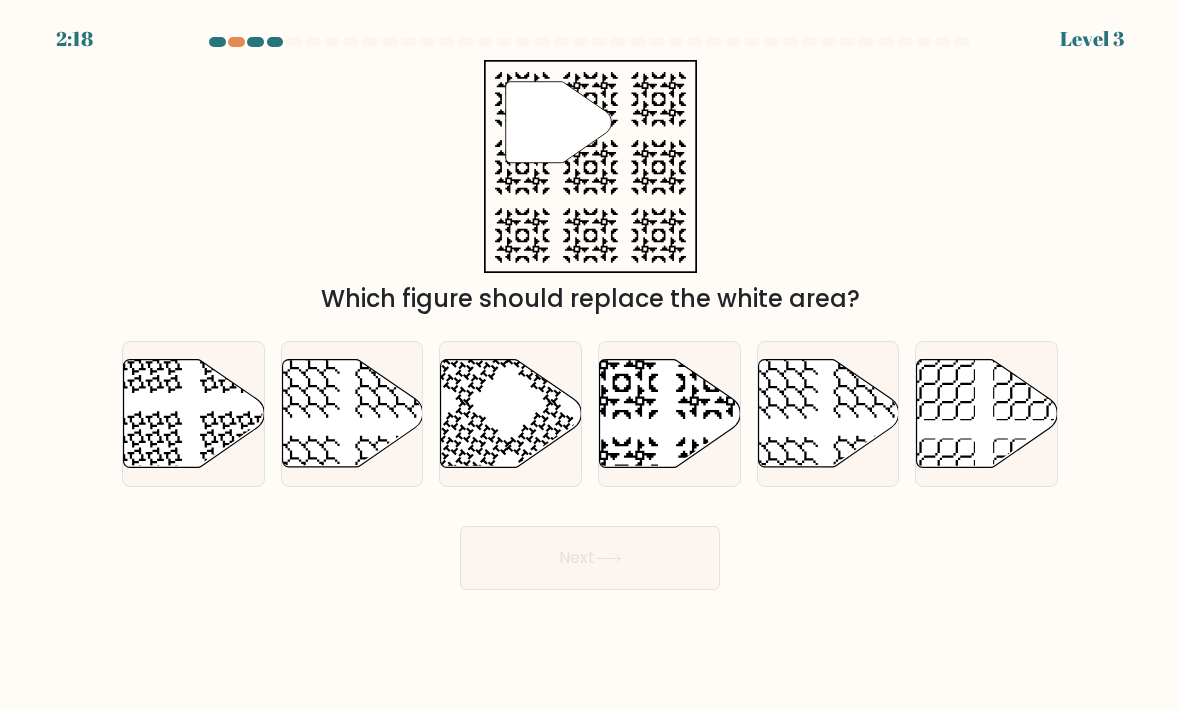 click 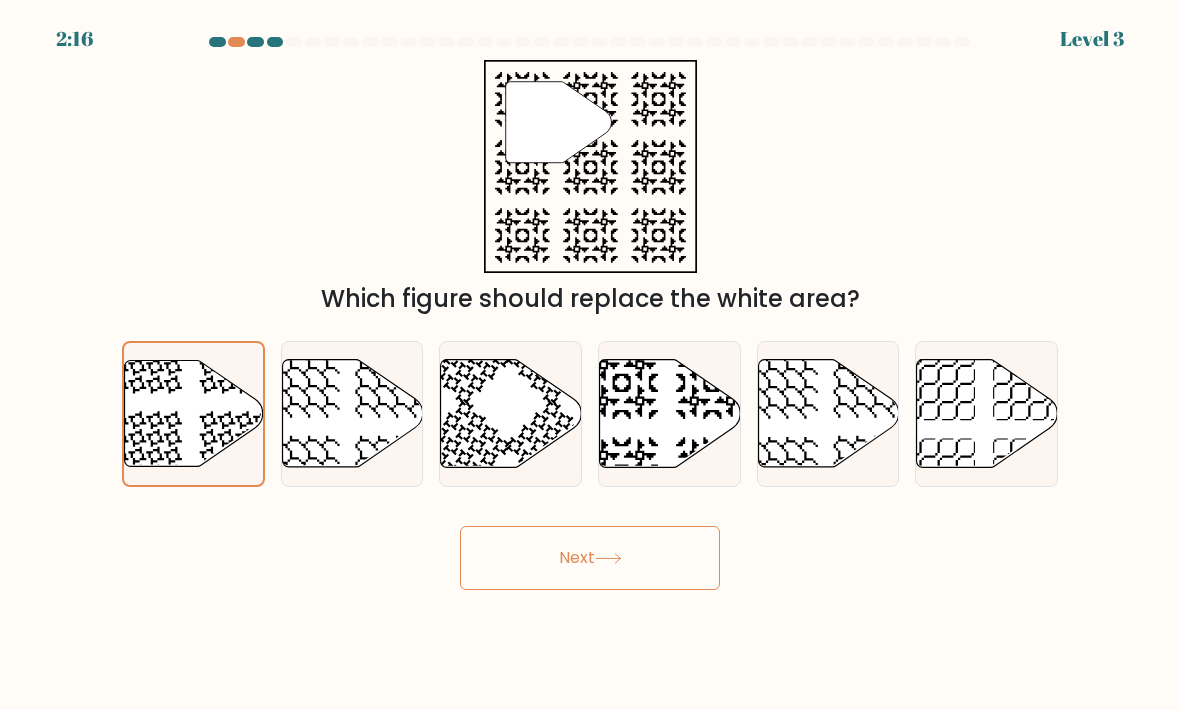 click on "Next" at bounding box center (590, 558) 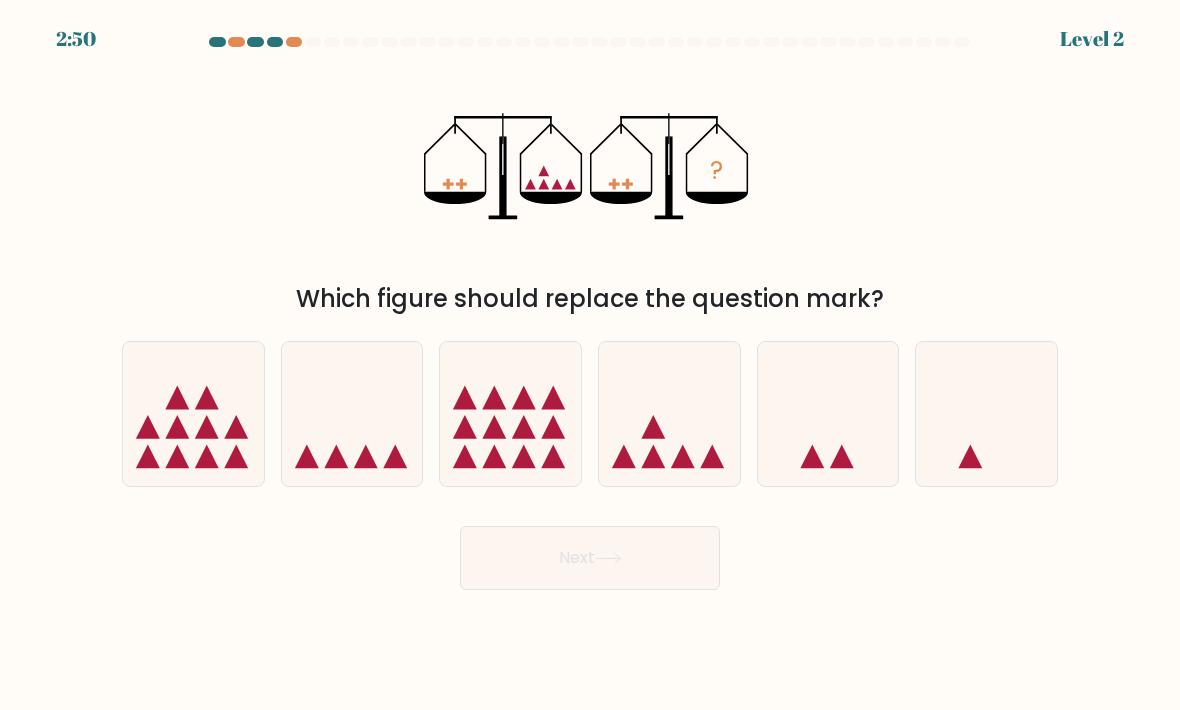 click 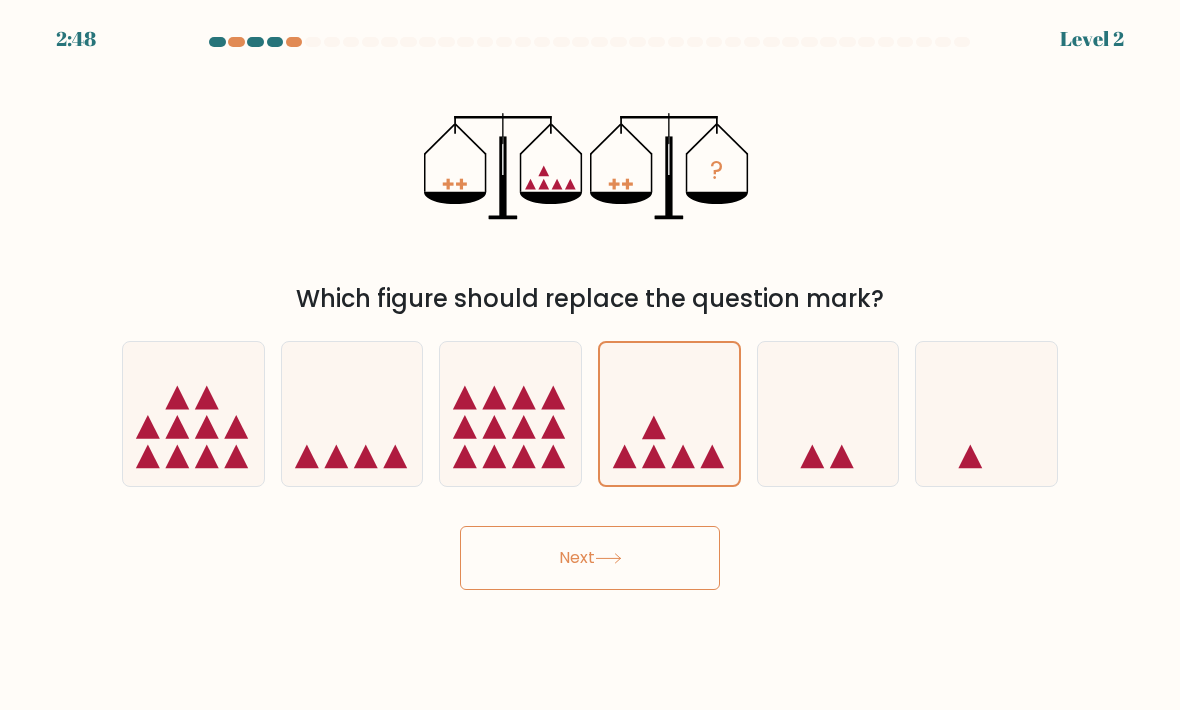 click on "Next" at bounding box center (590, 558) 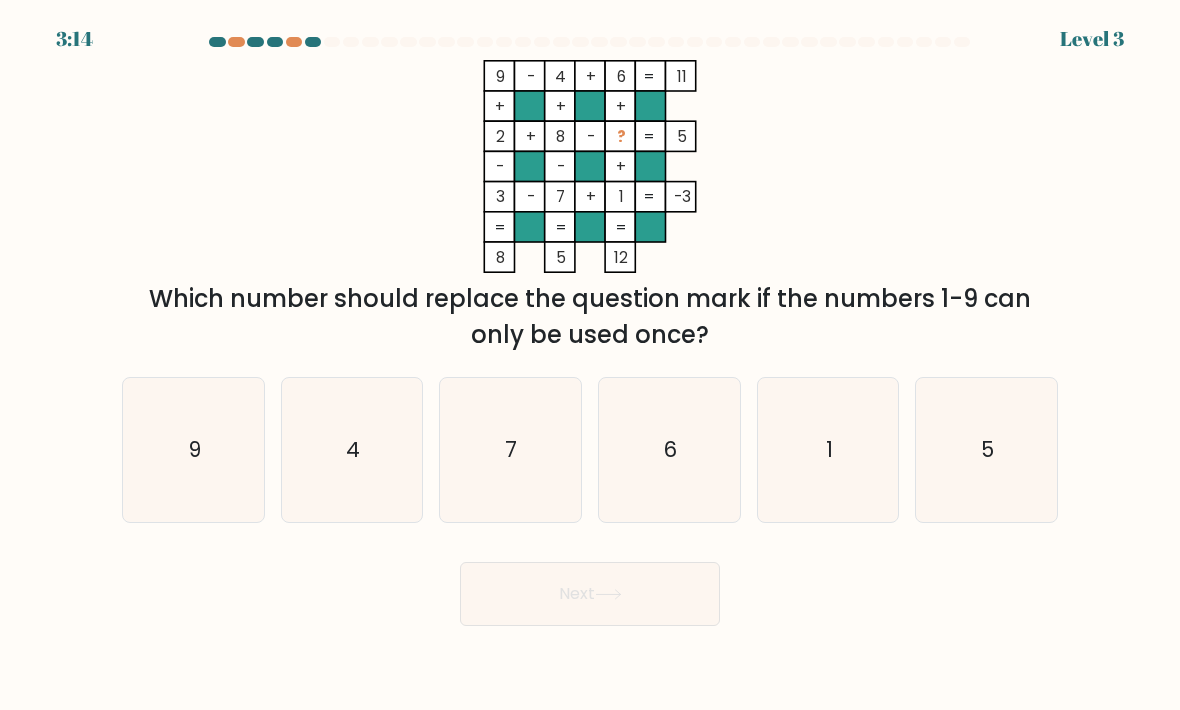 click on "7" 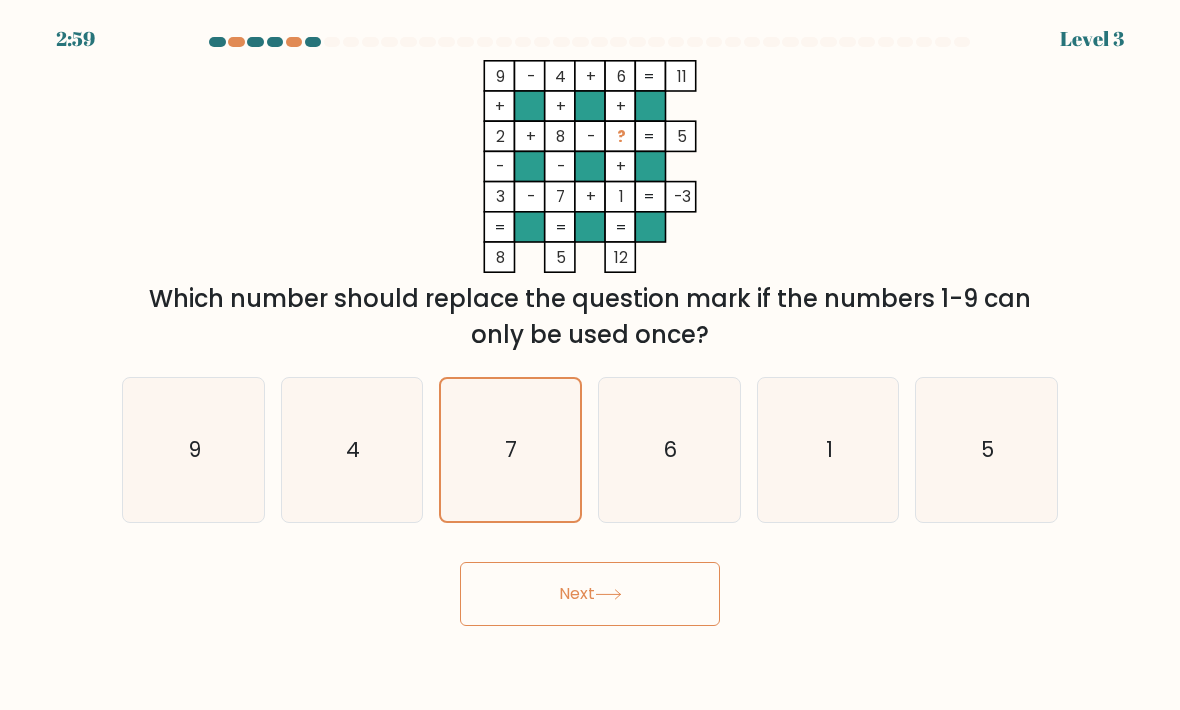 click on "5" 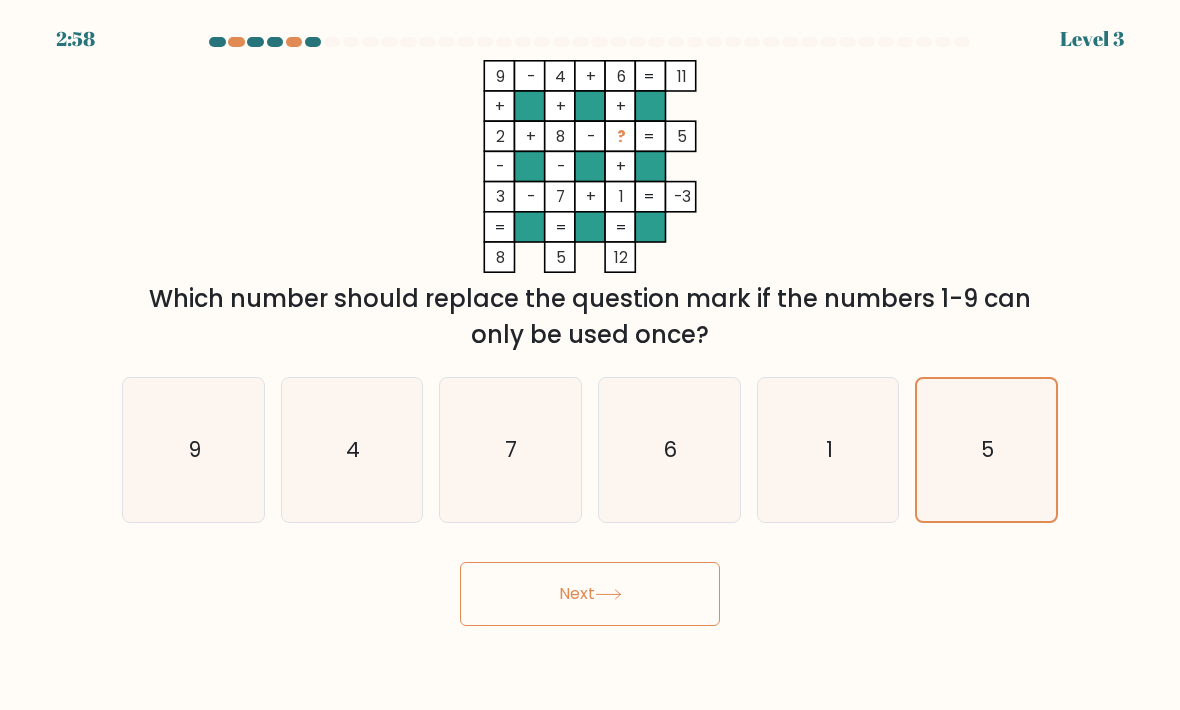 click on "Next" at bounding box center (590, 594) 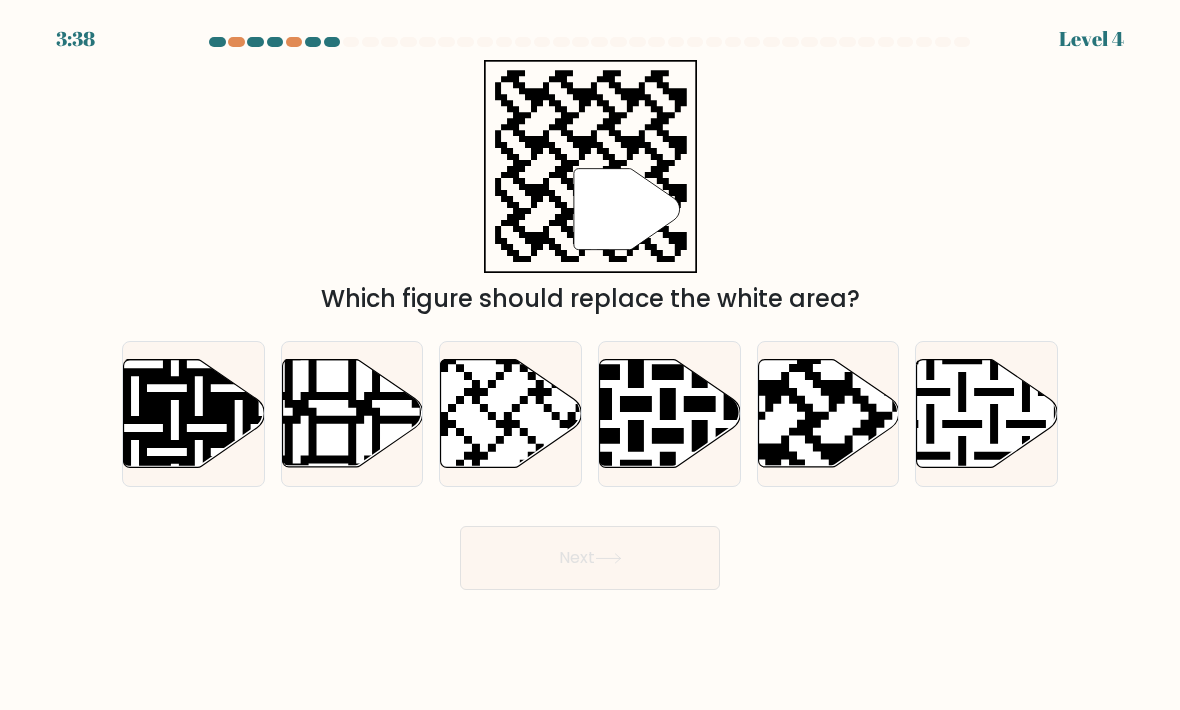 click 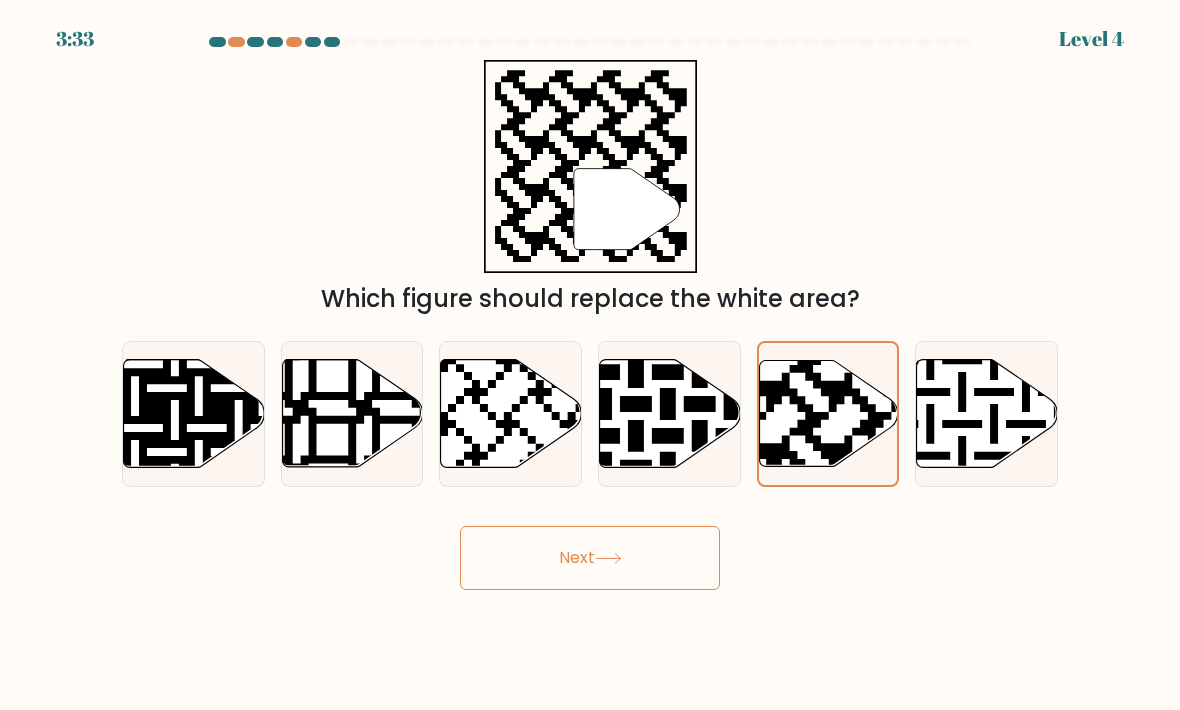 click 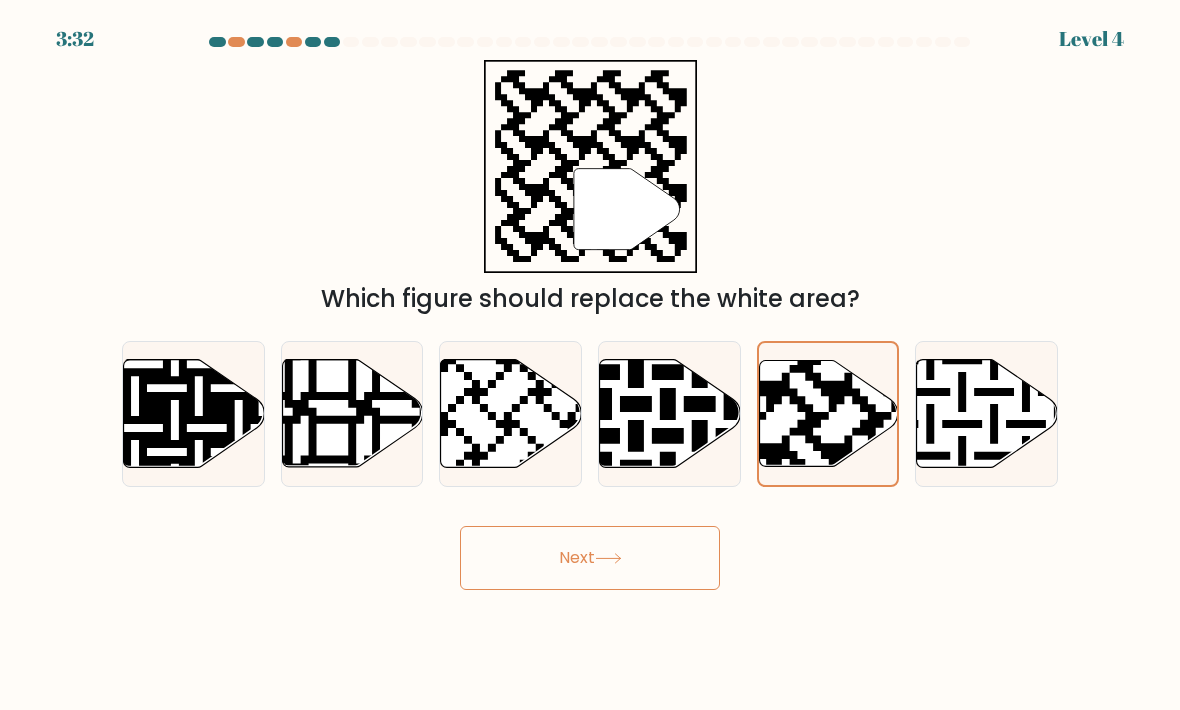 click on "Next" at bounding box center [590, 558] 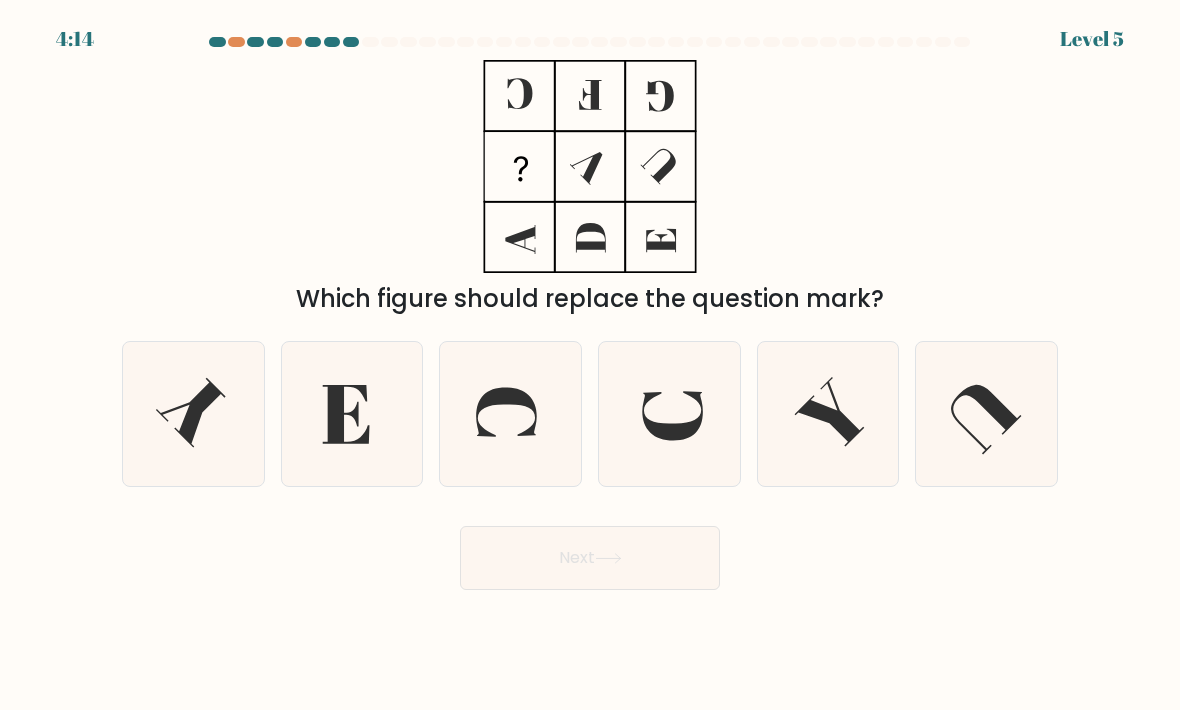 click on "4:14
Level 5" at bounding box center (590, 355) 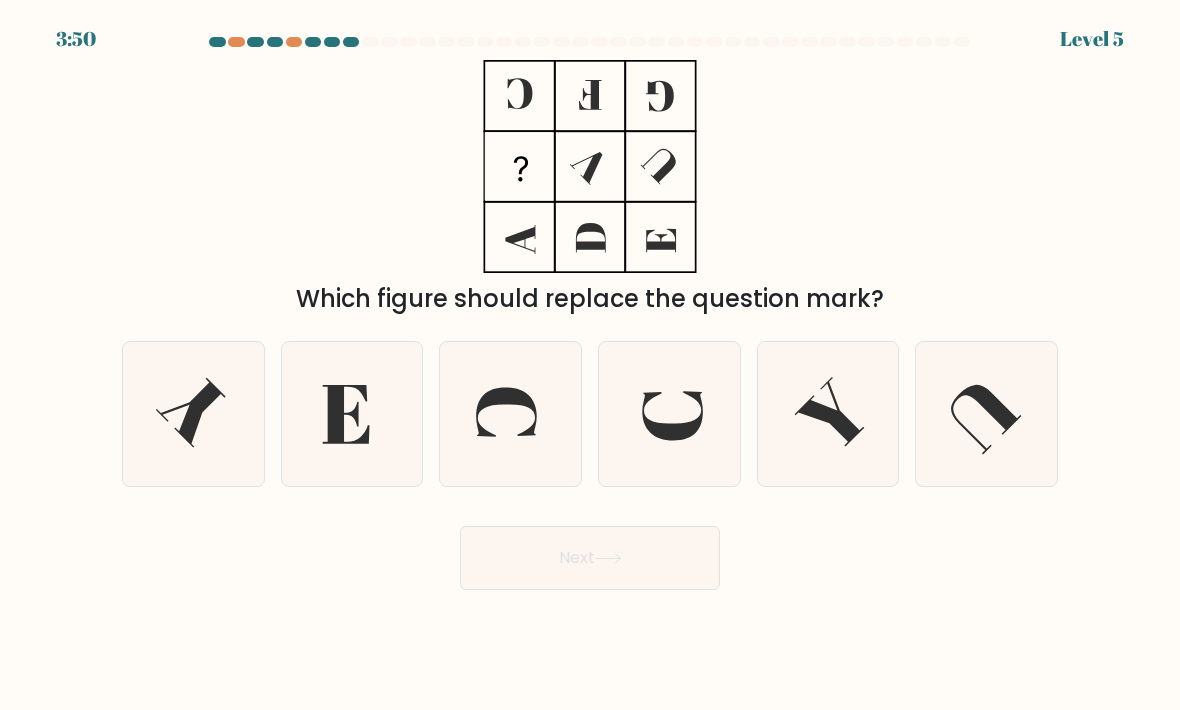click 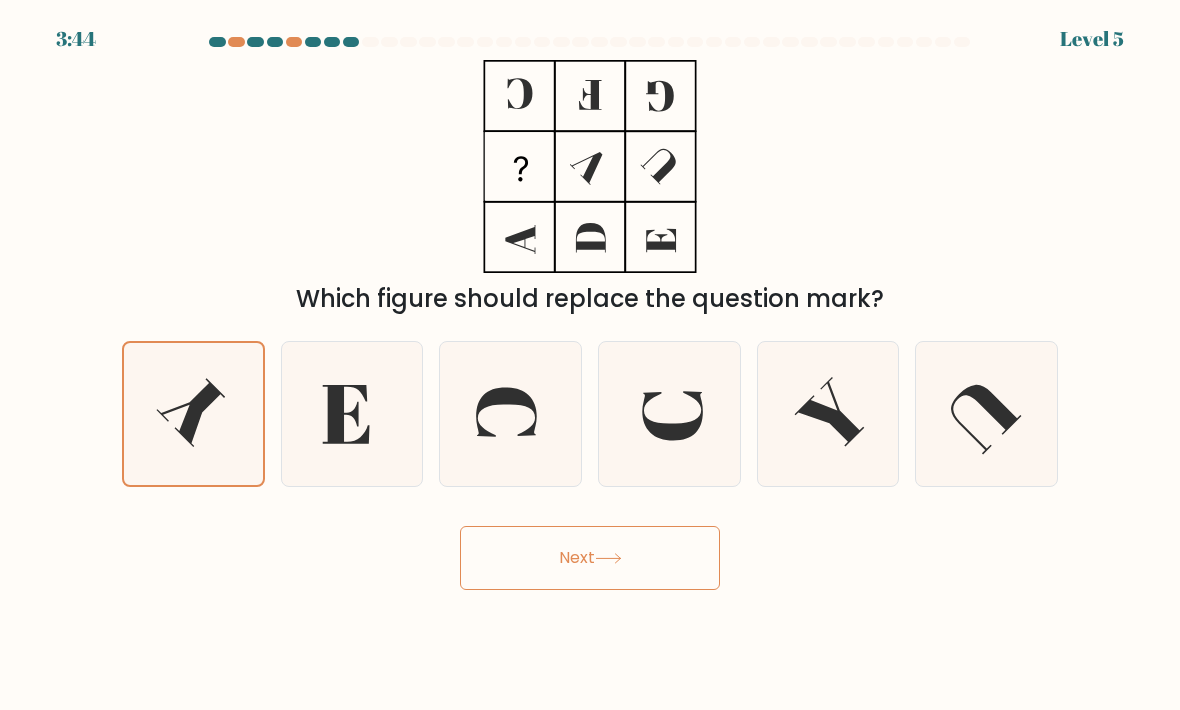 click on "Next" at bounding box center [590, 558] 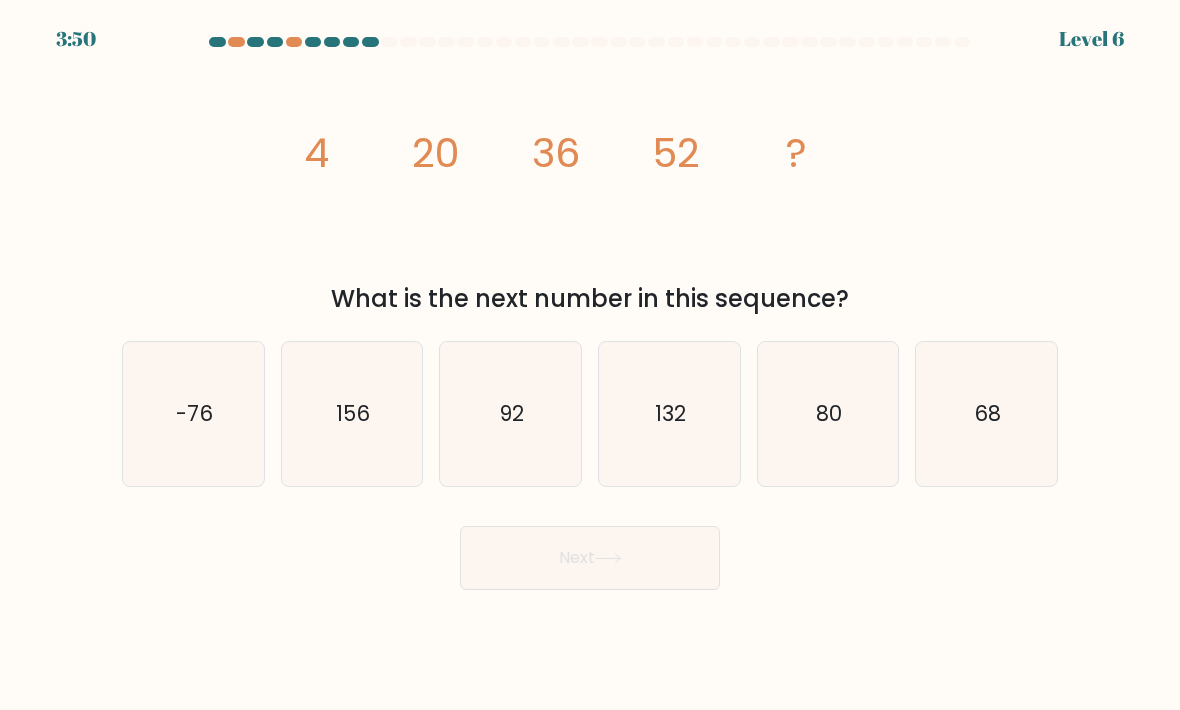 click on "68" 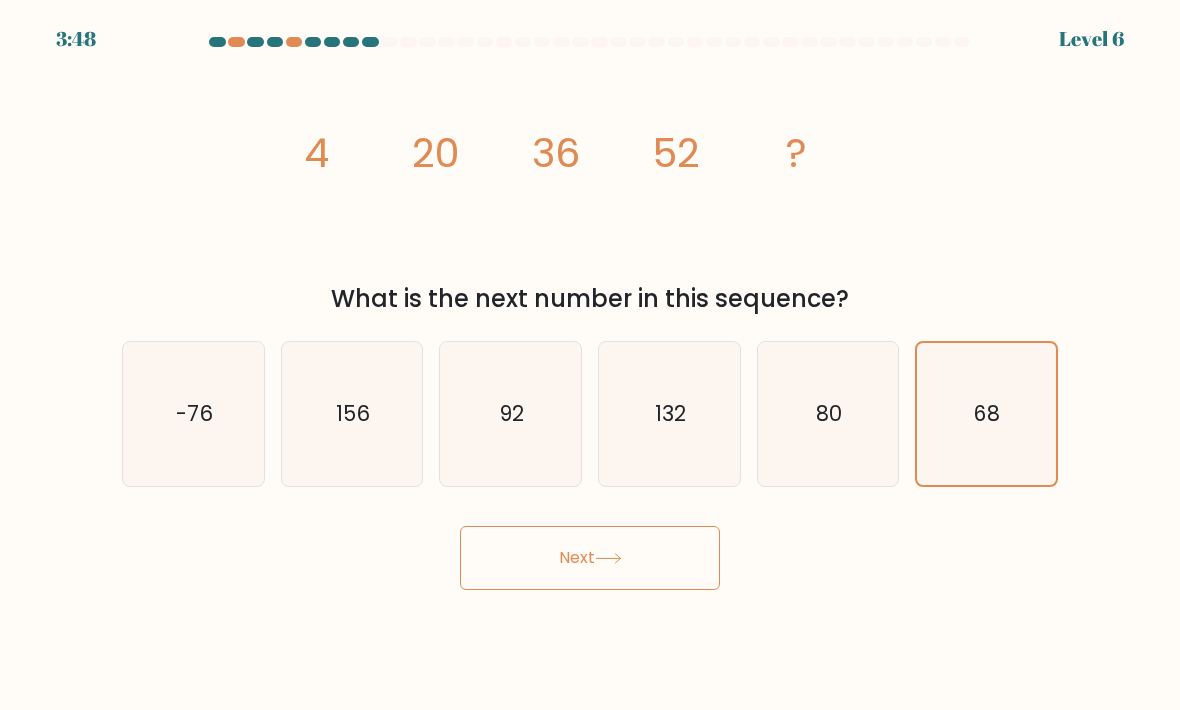 click on "Next" at bounding box center (590, 558) 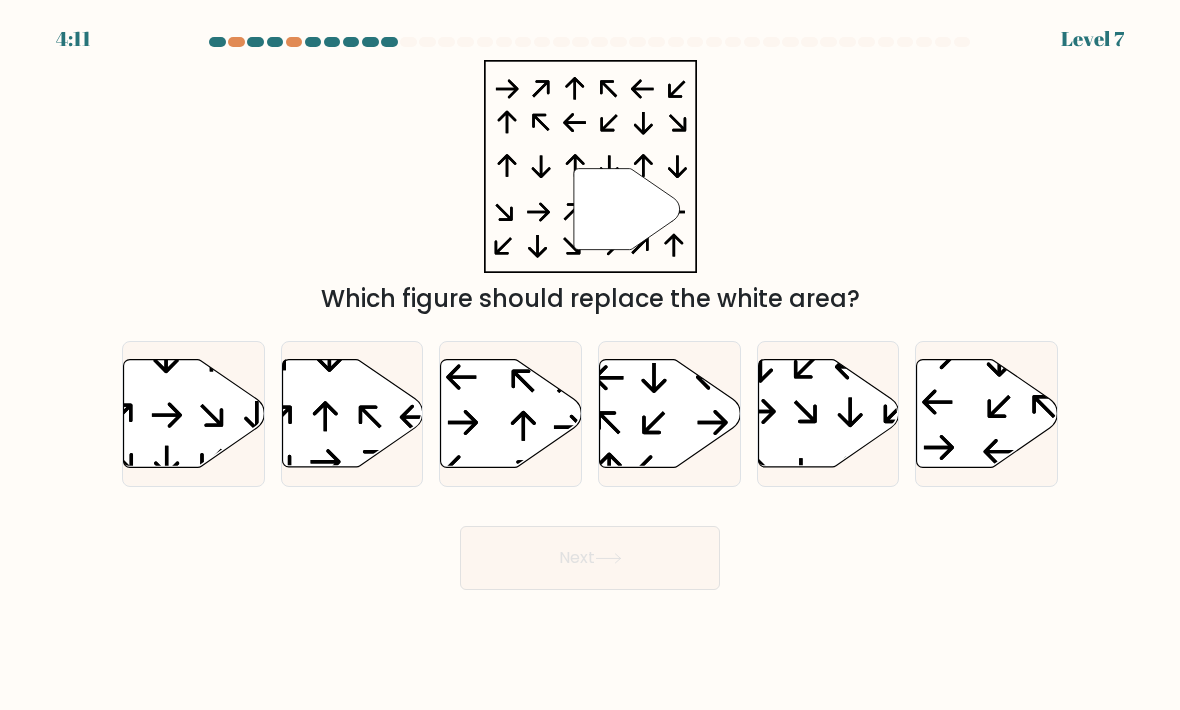 click 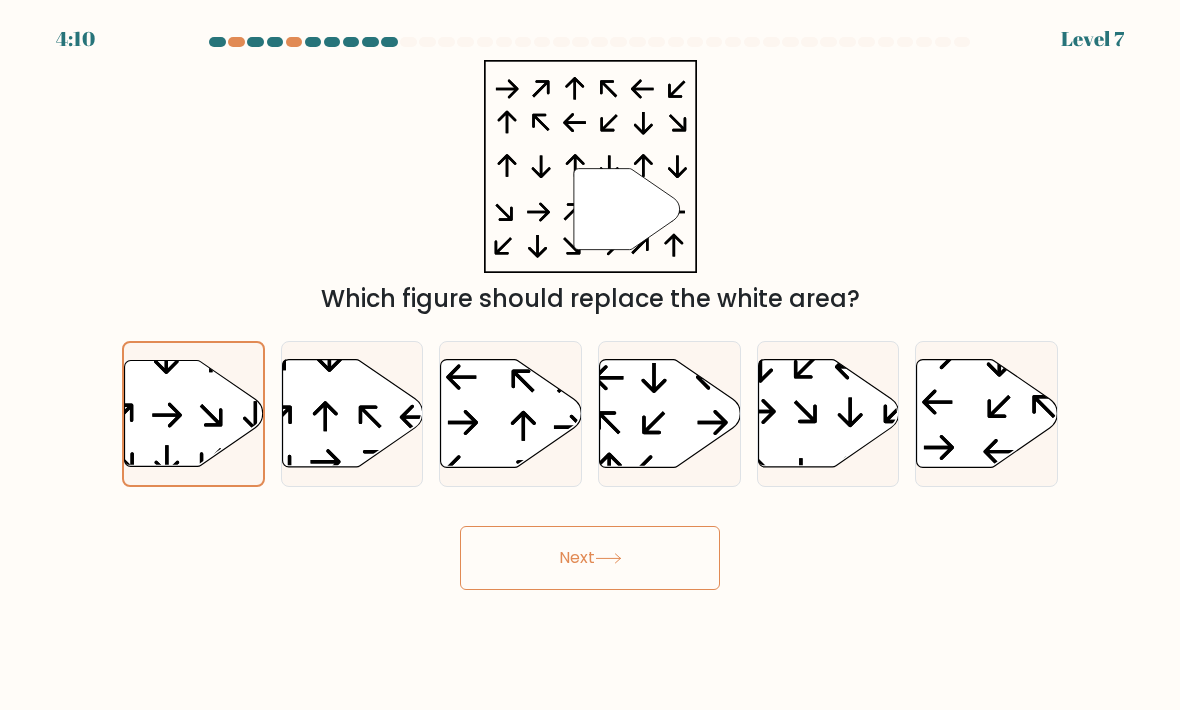 click on "Next" at bounding box center (590, 558) 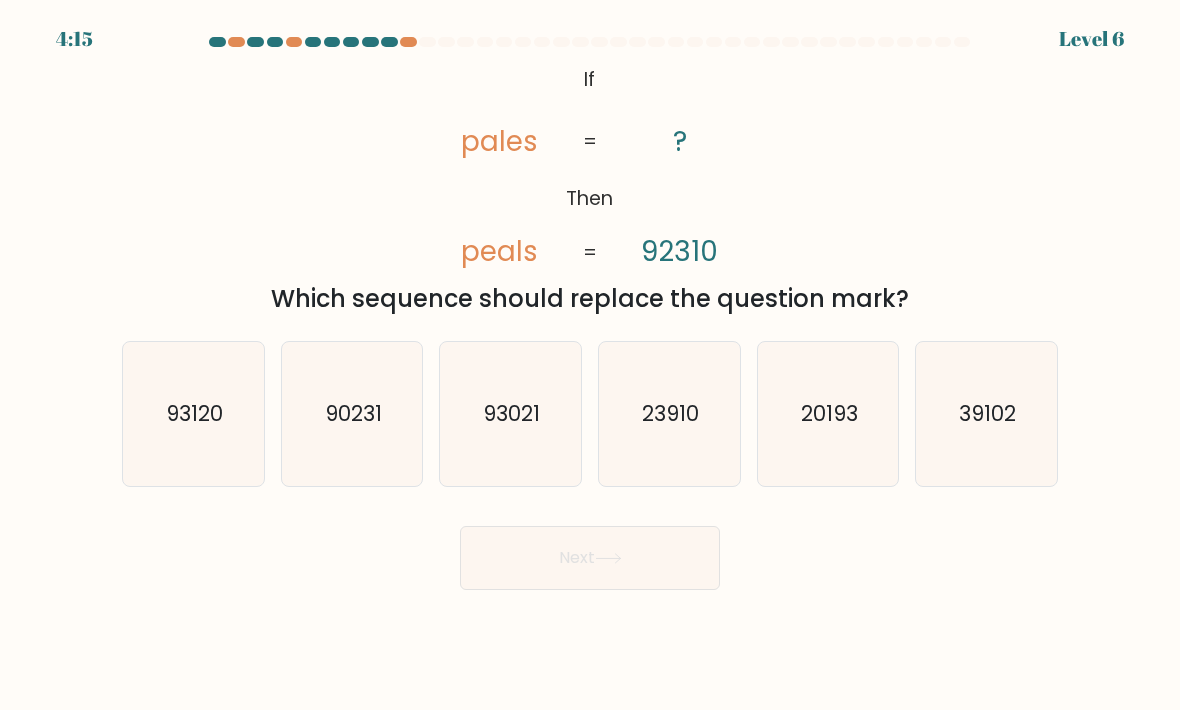 click on "93120" 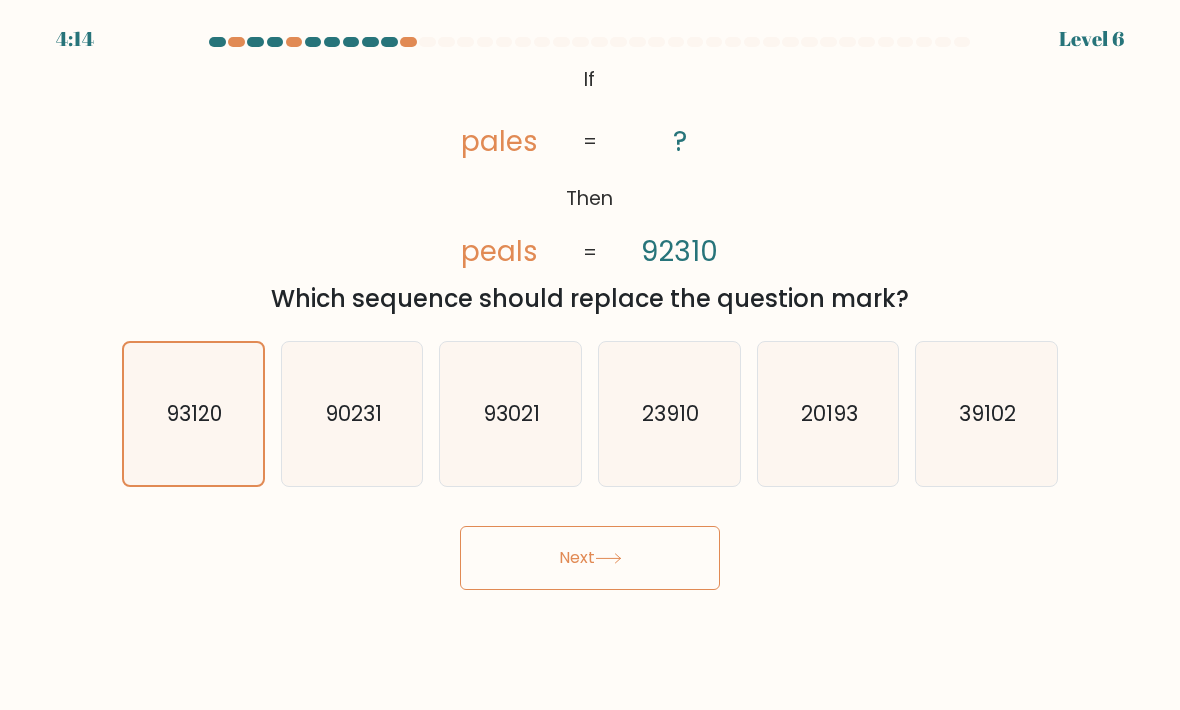 click on "Next" at bounding box center [590, 558] 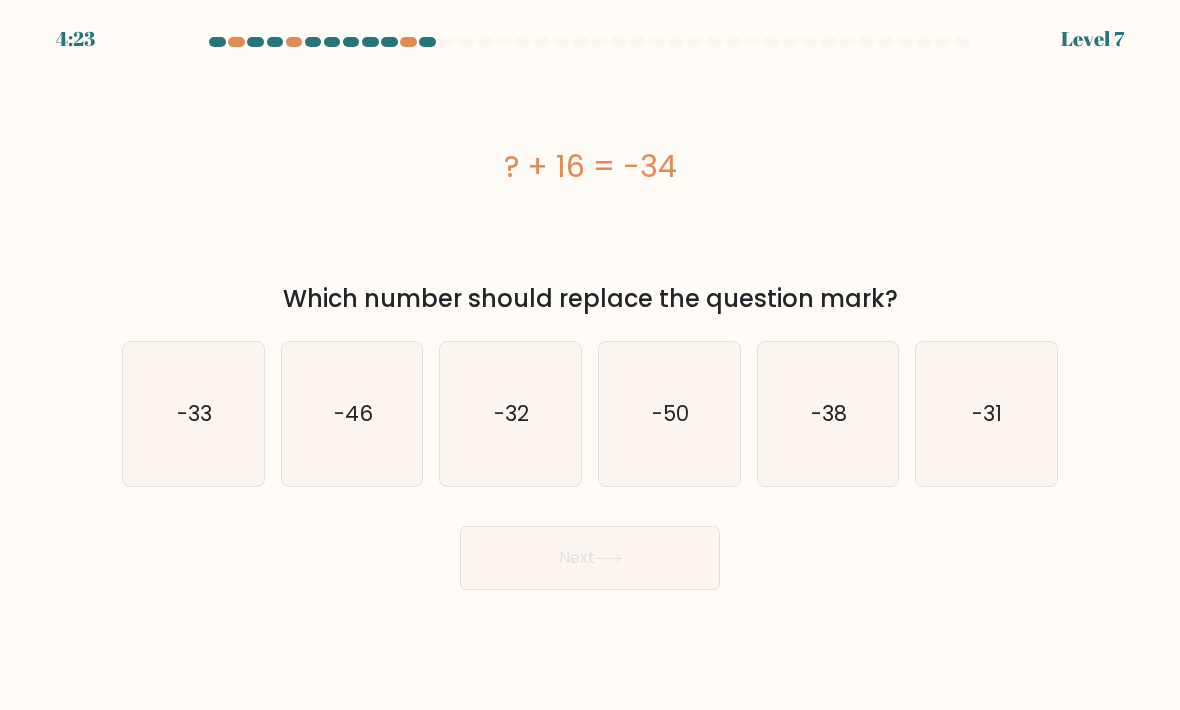 click on "-46" 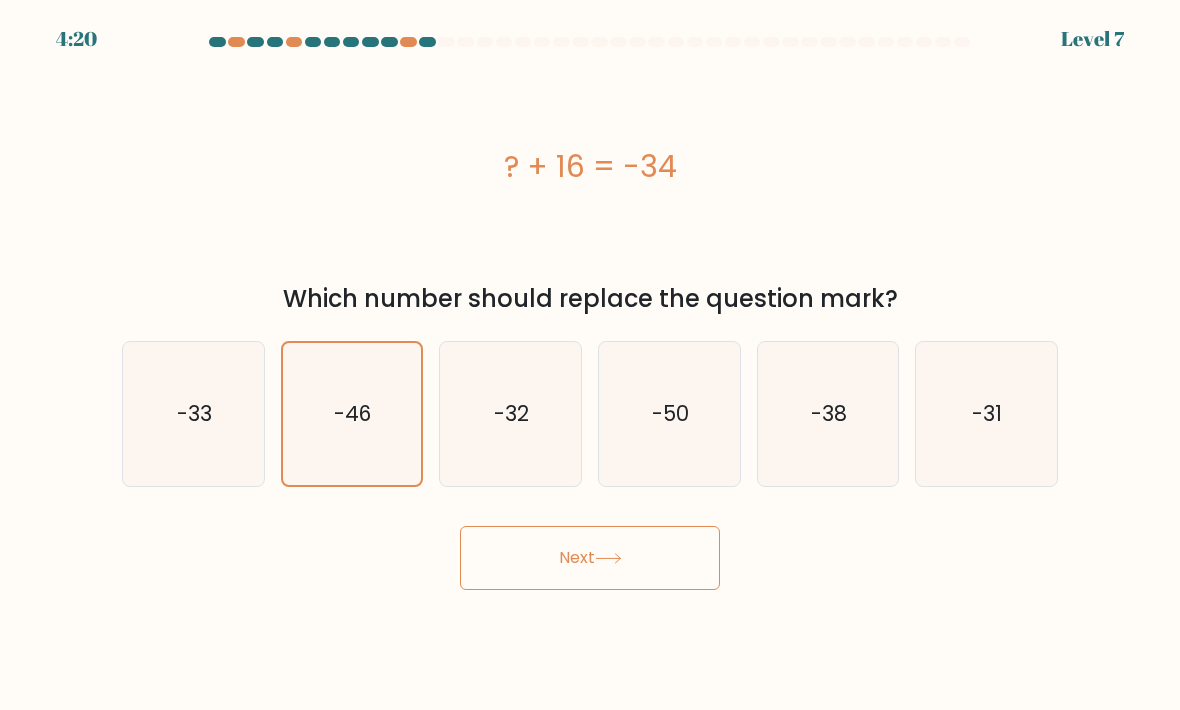 click on "-50" 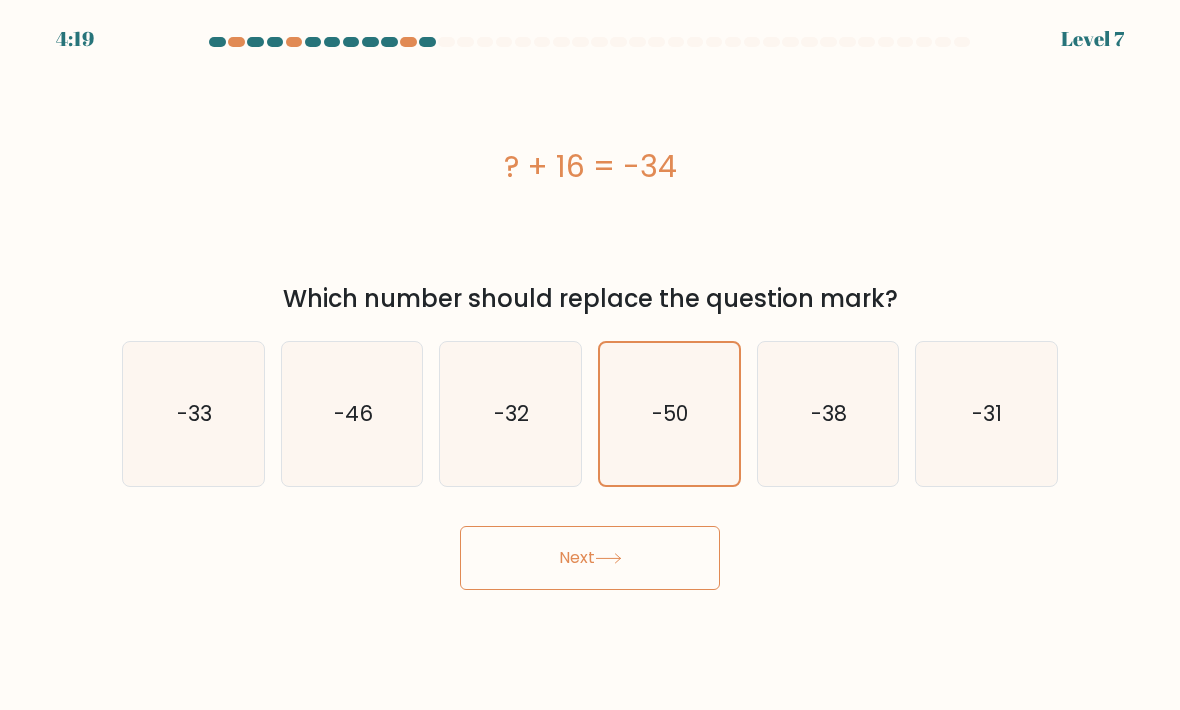 click on "Next" at bounding box center [590, 558] 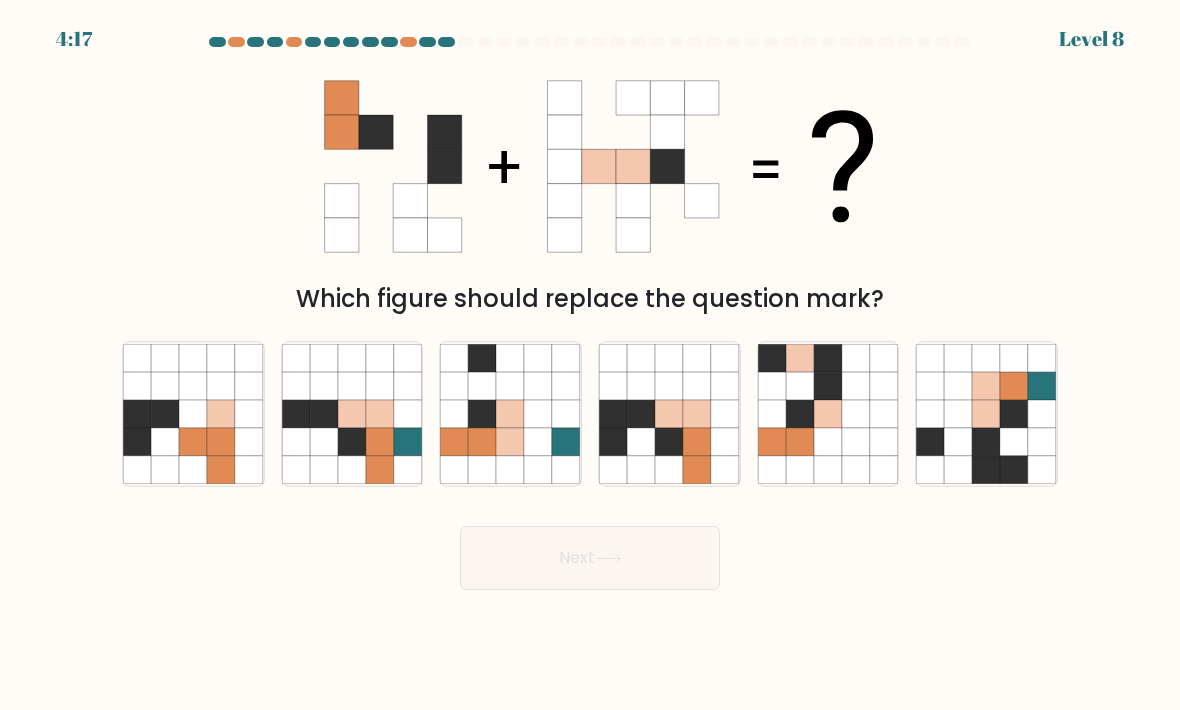 click 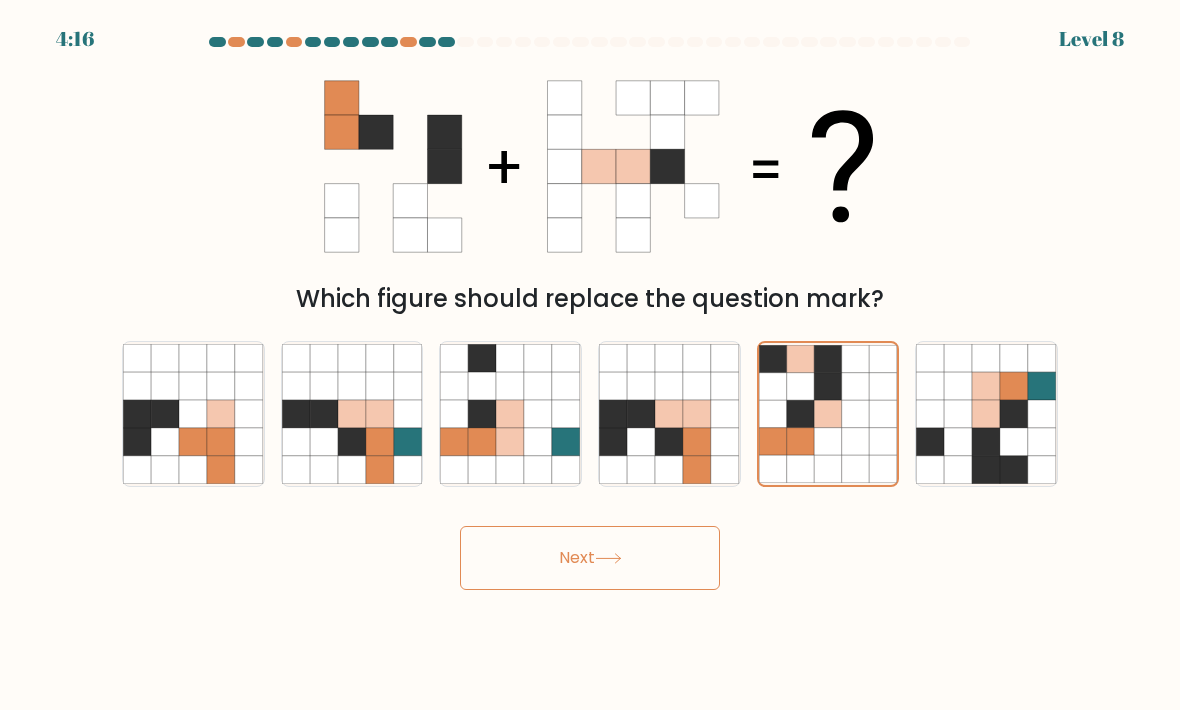 click on "Next" at bounding box center [590, 558] 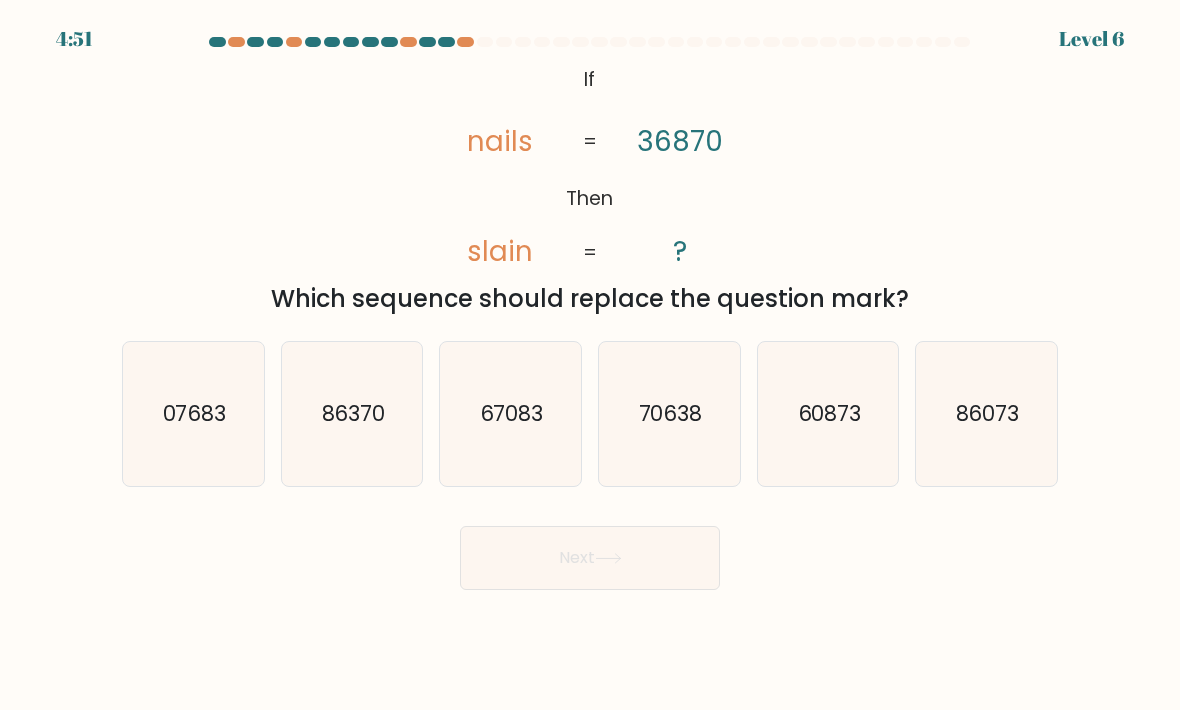 click on "07683" 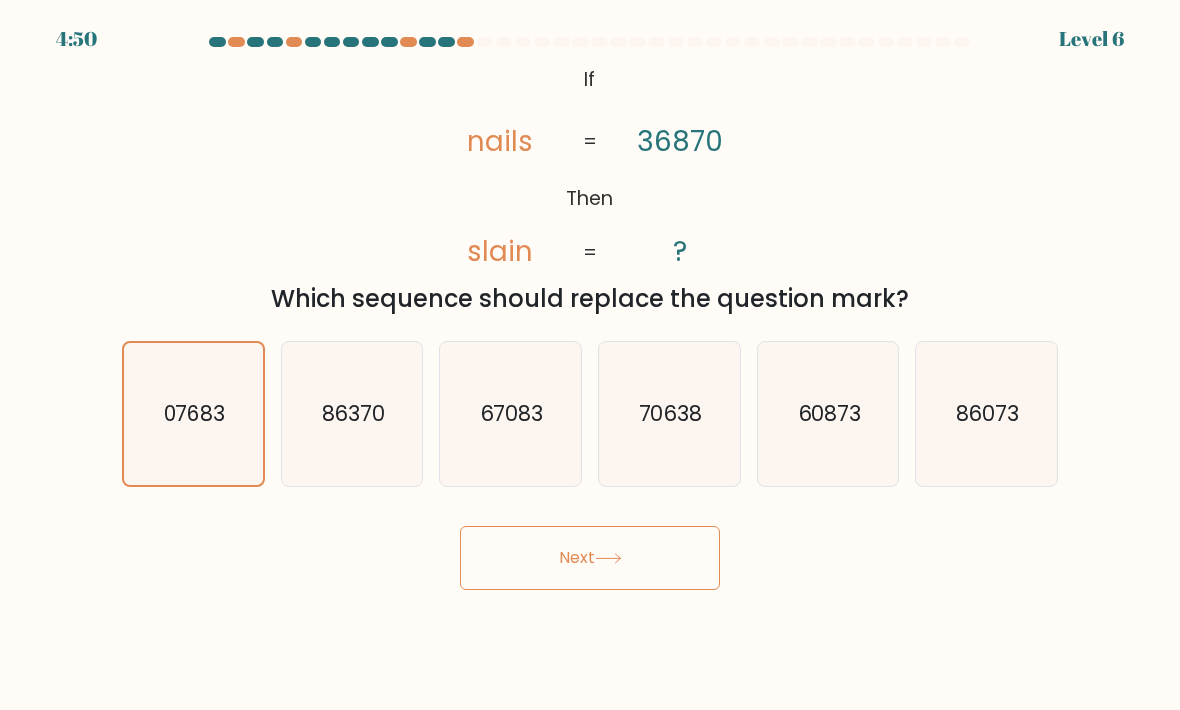 click on "Next" at bounding box center [590, 558] 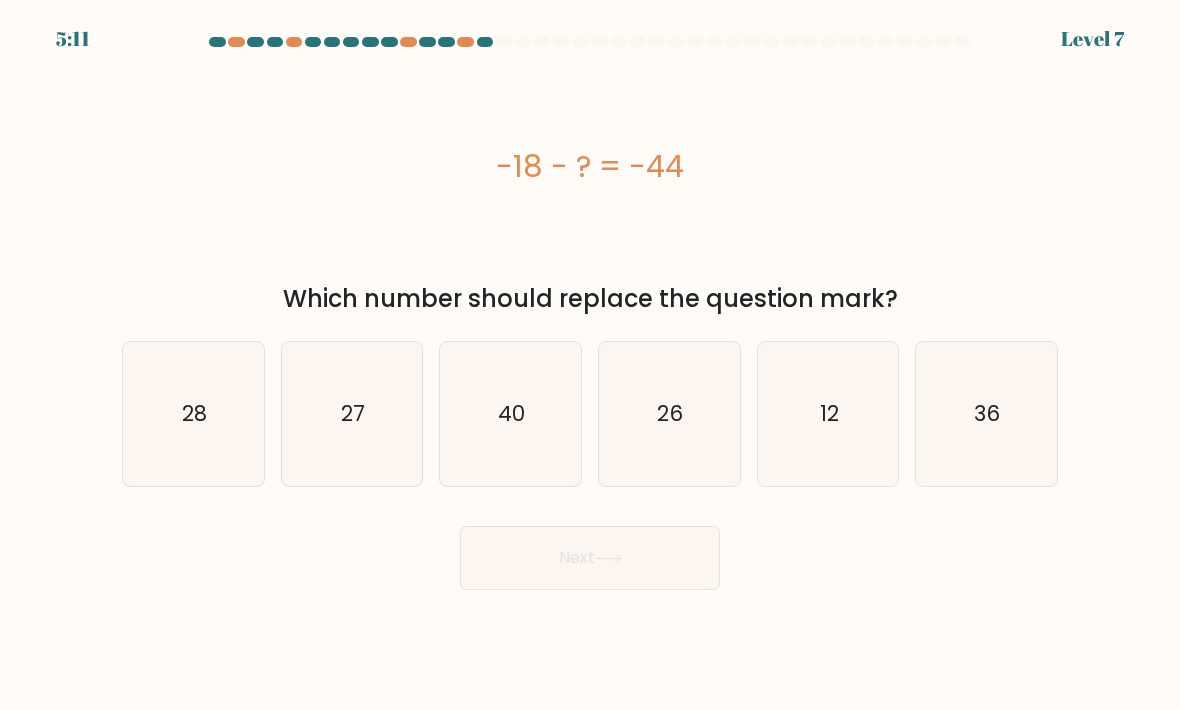 click on "36" 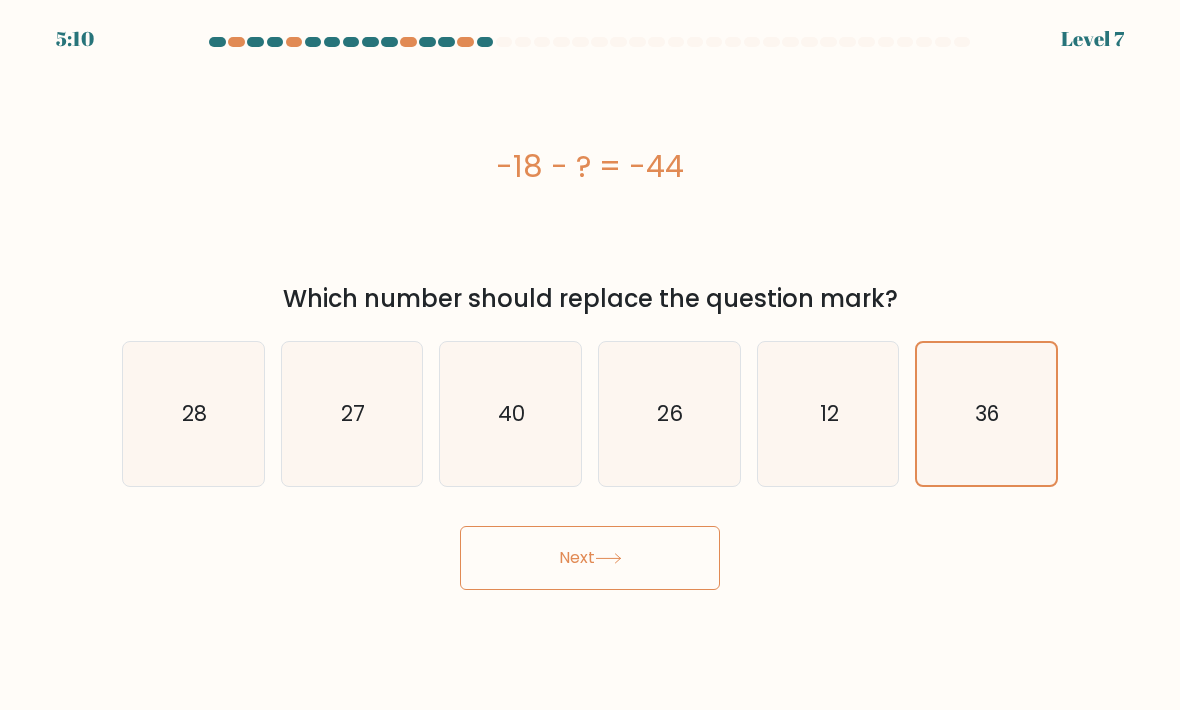 click on "Next" at bounding box center [590, 558] 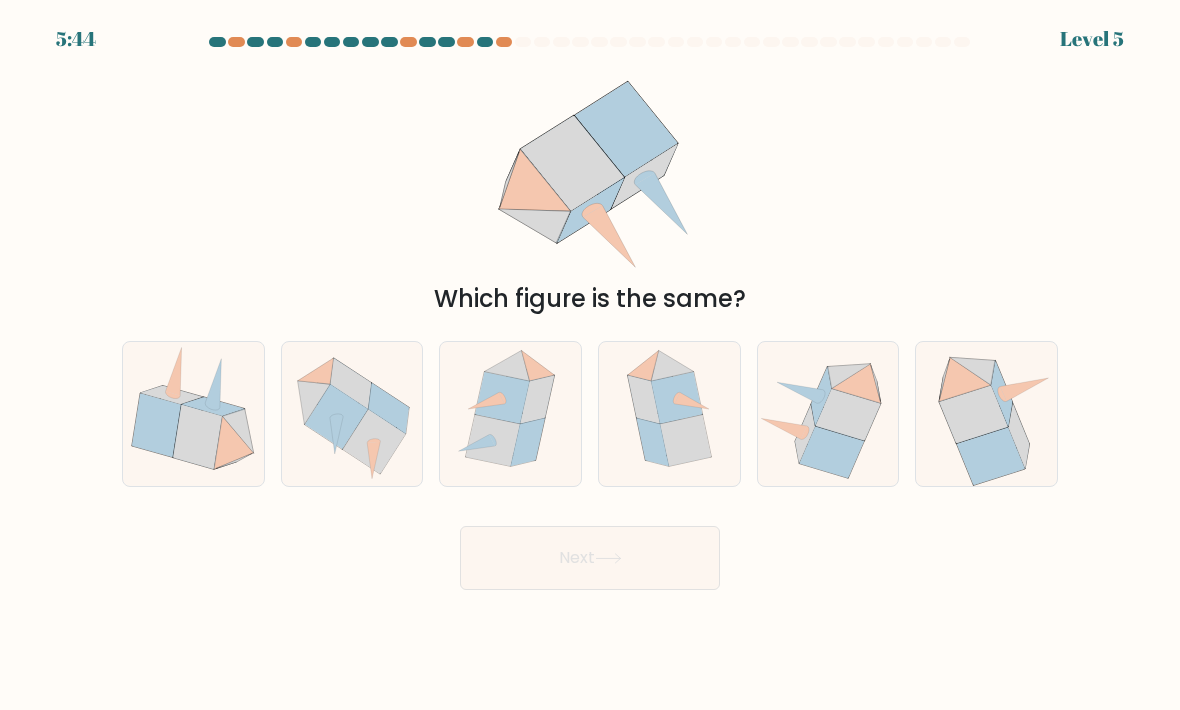 click 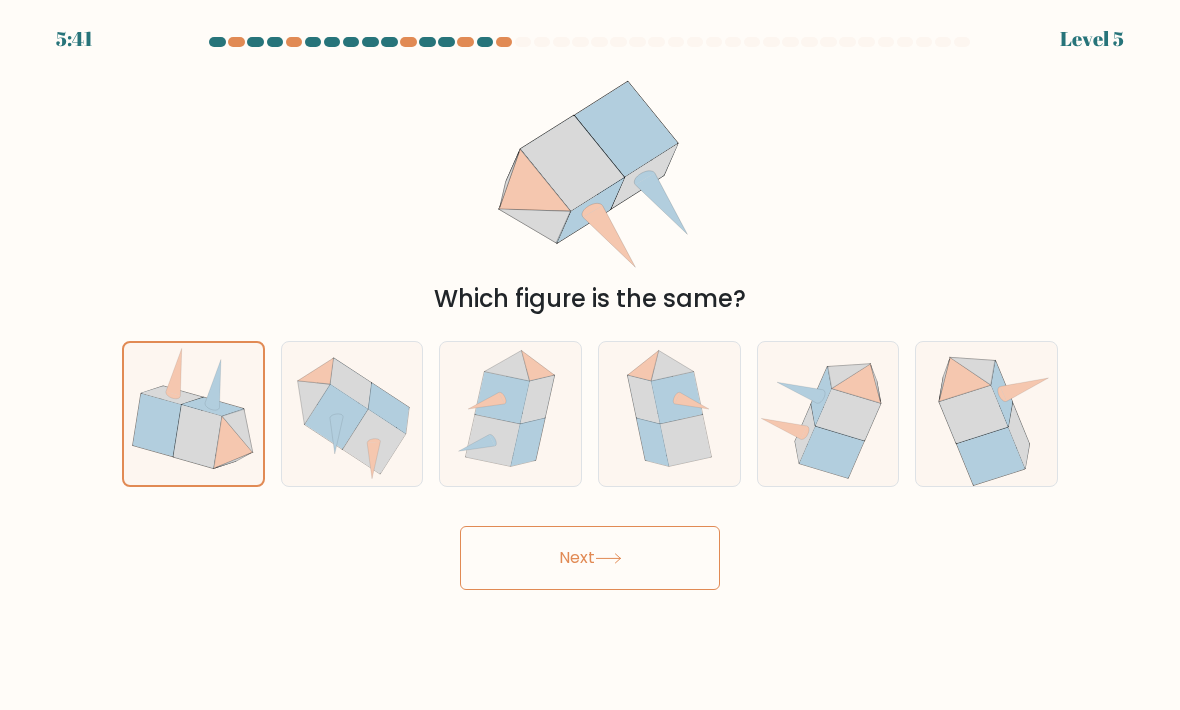 click on "Next" at bounding box center (590, 558) 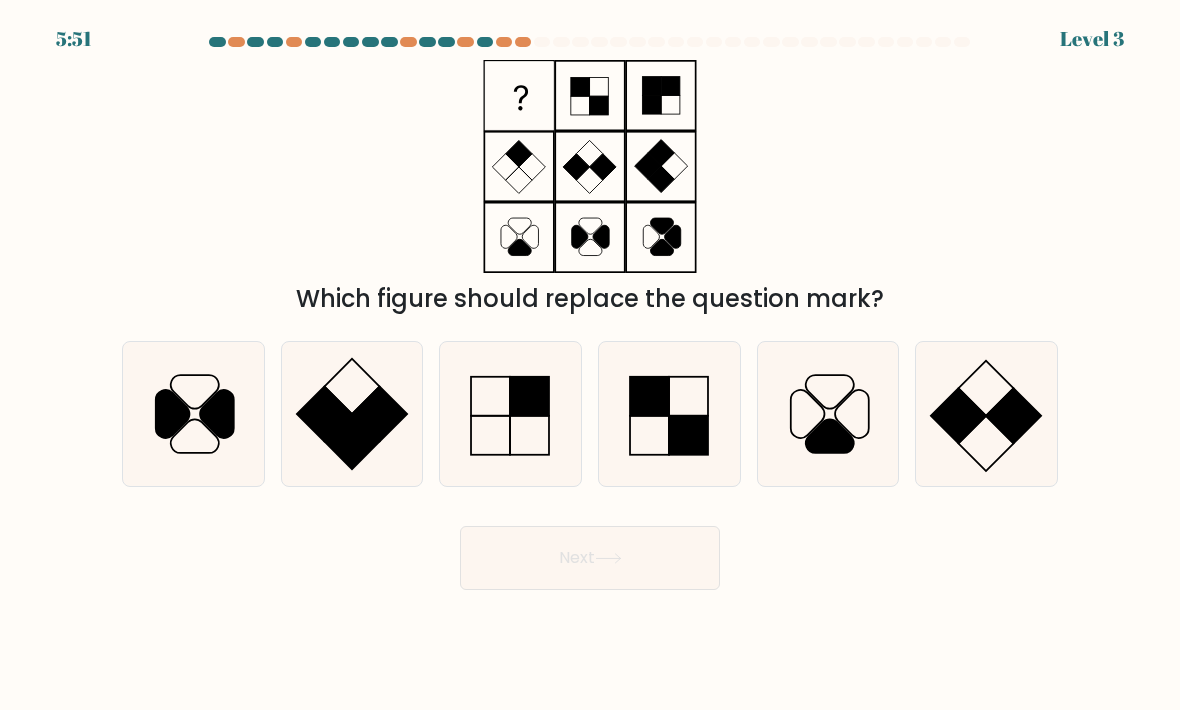 click 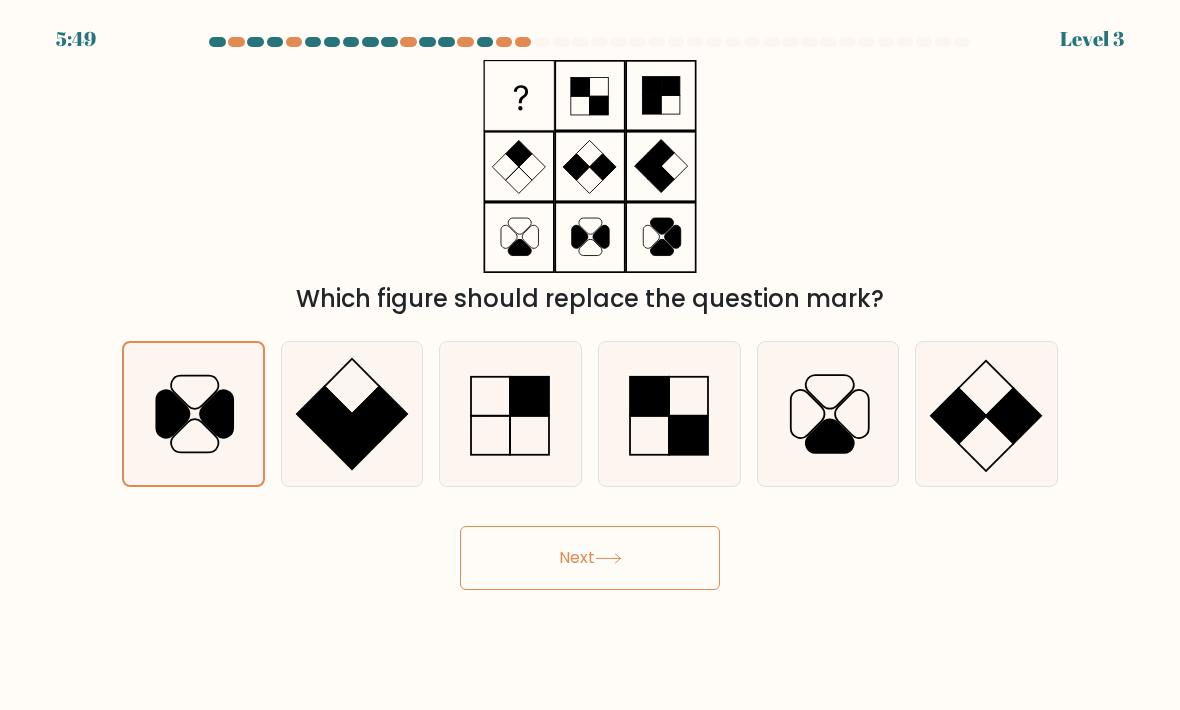 click on "Next" at bounding box center [590, 558] 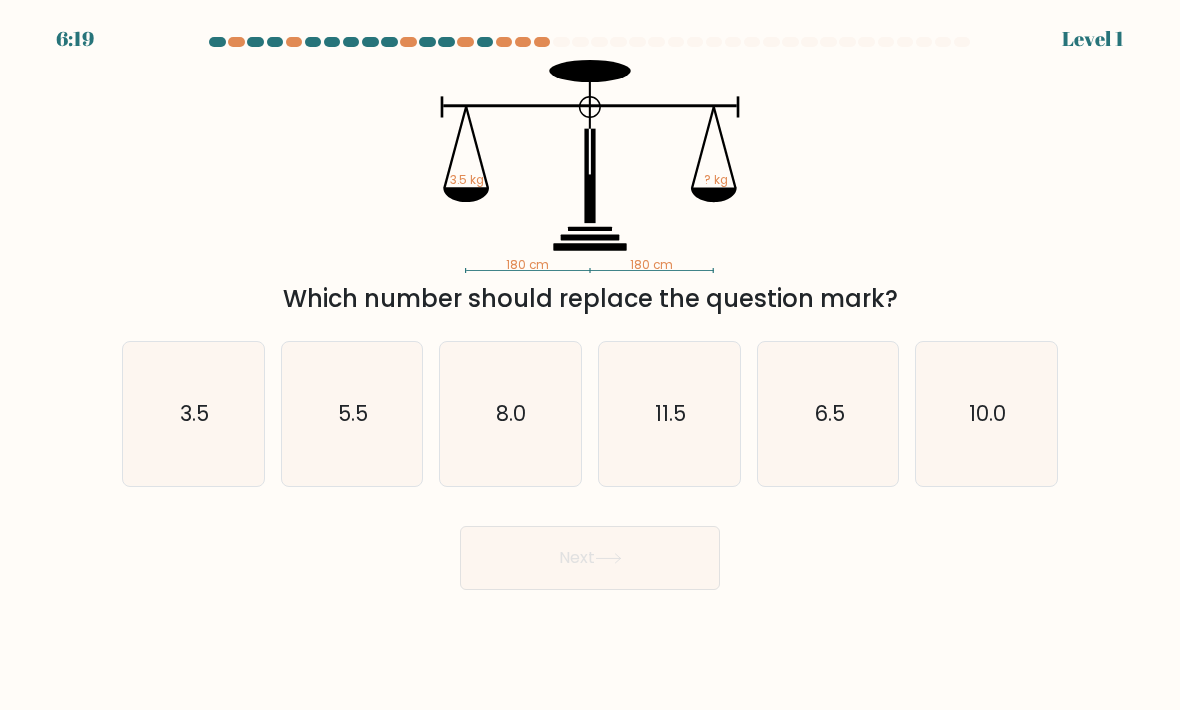 click on "3.5" 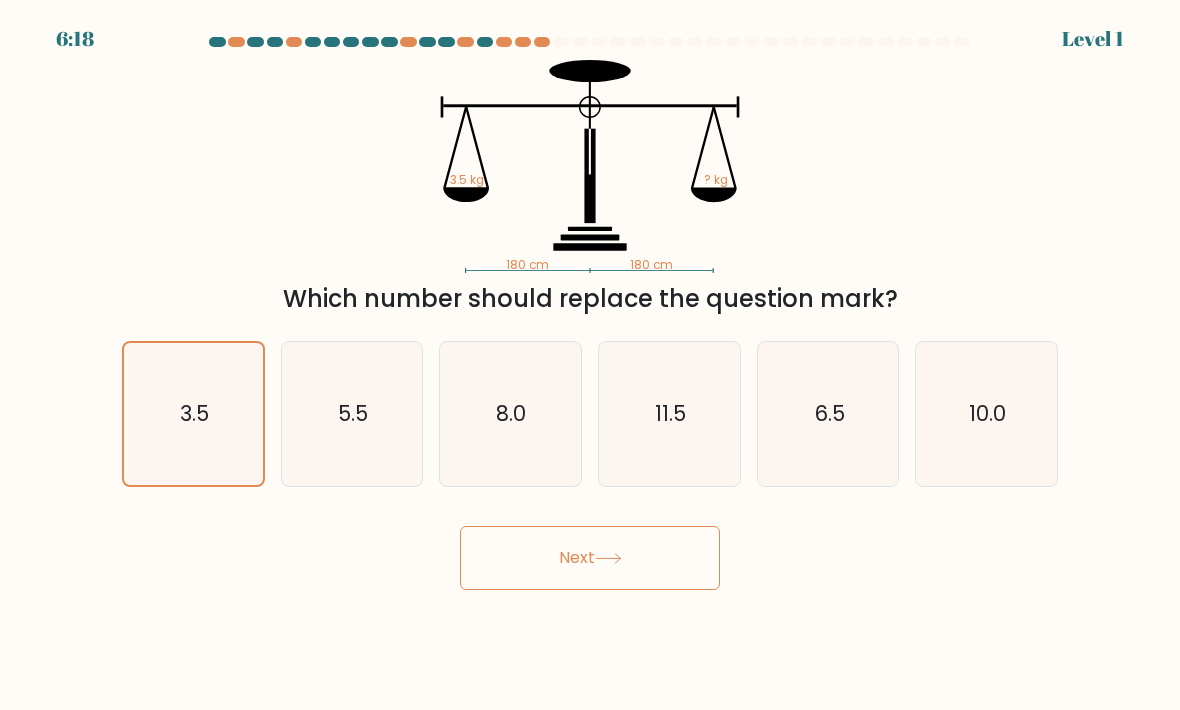 click on "Next" at bounding box center [590, 558] 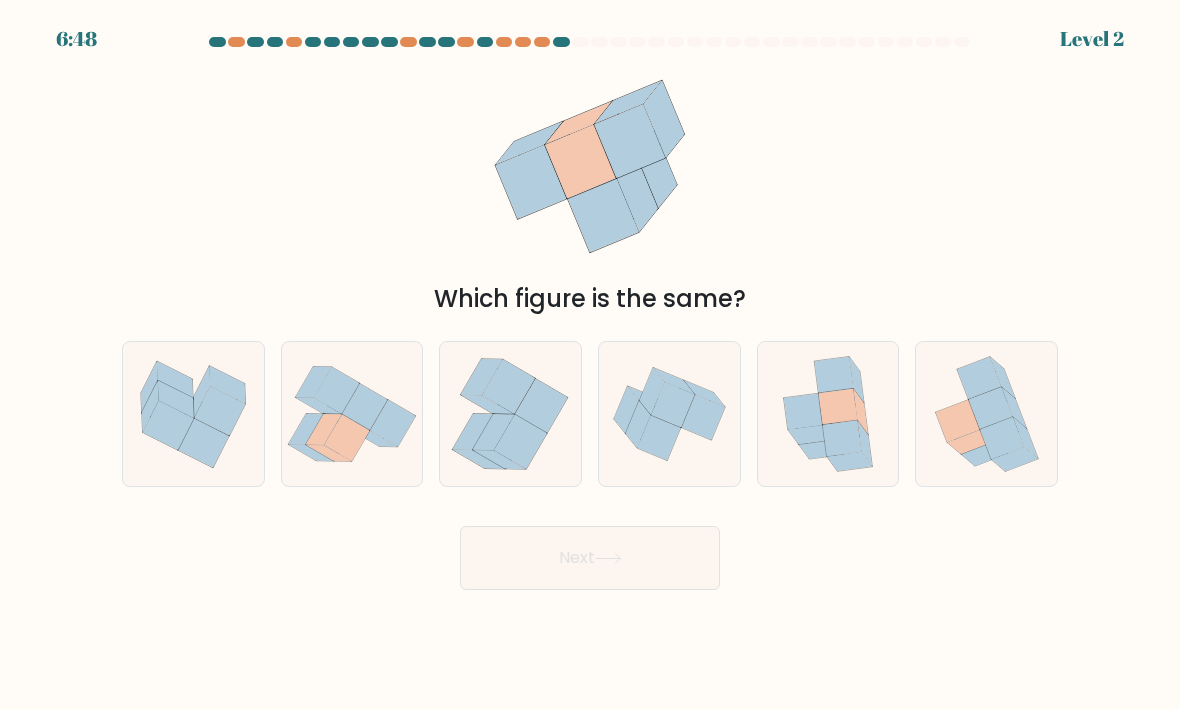 click 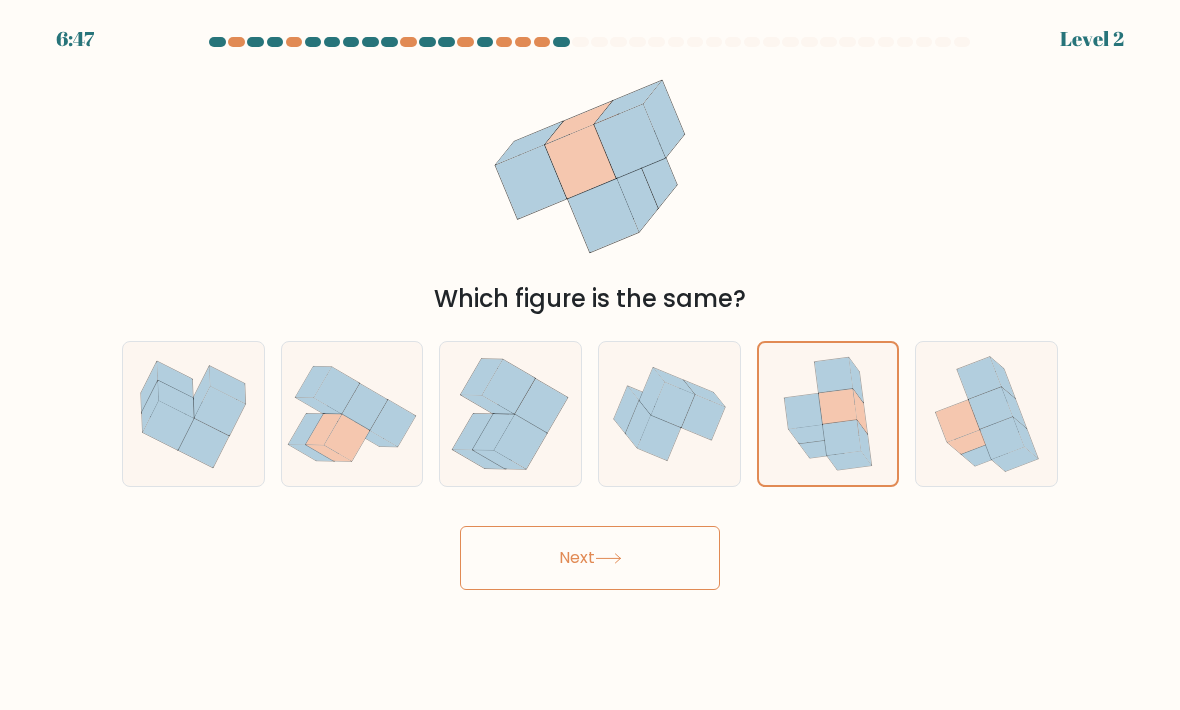 click on "Next" at bounding box center [590, 558] 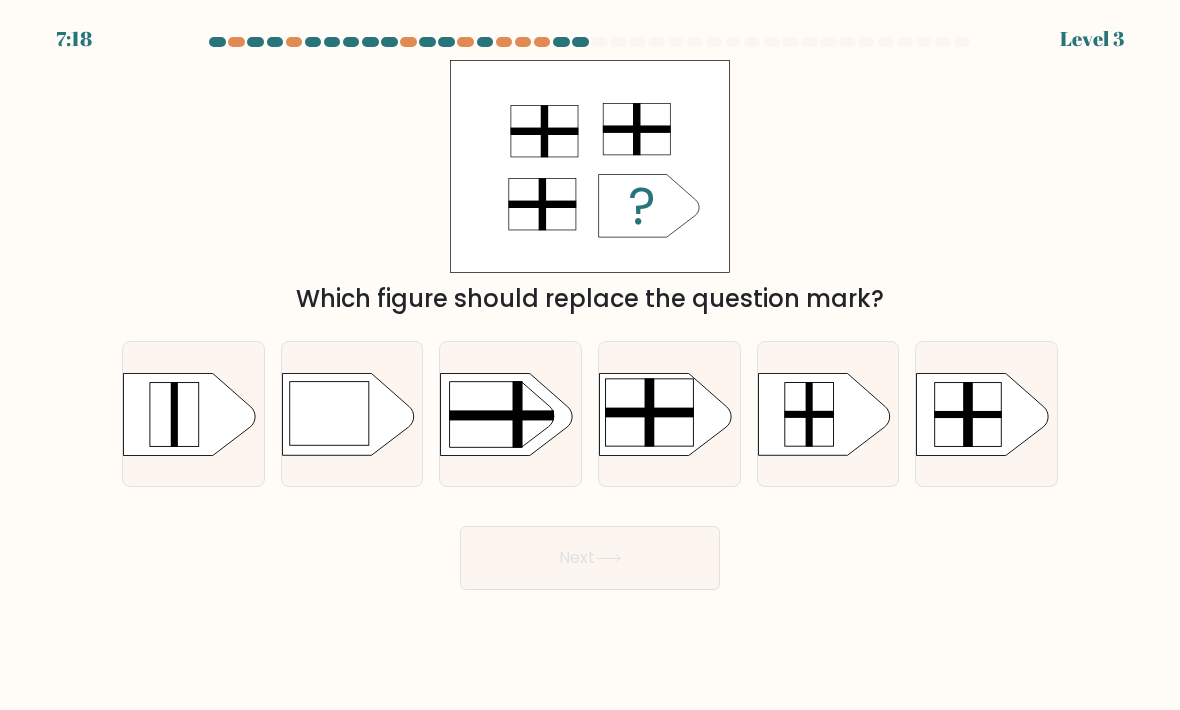 click 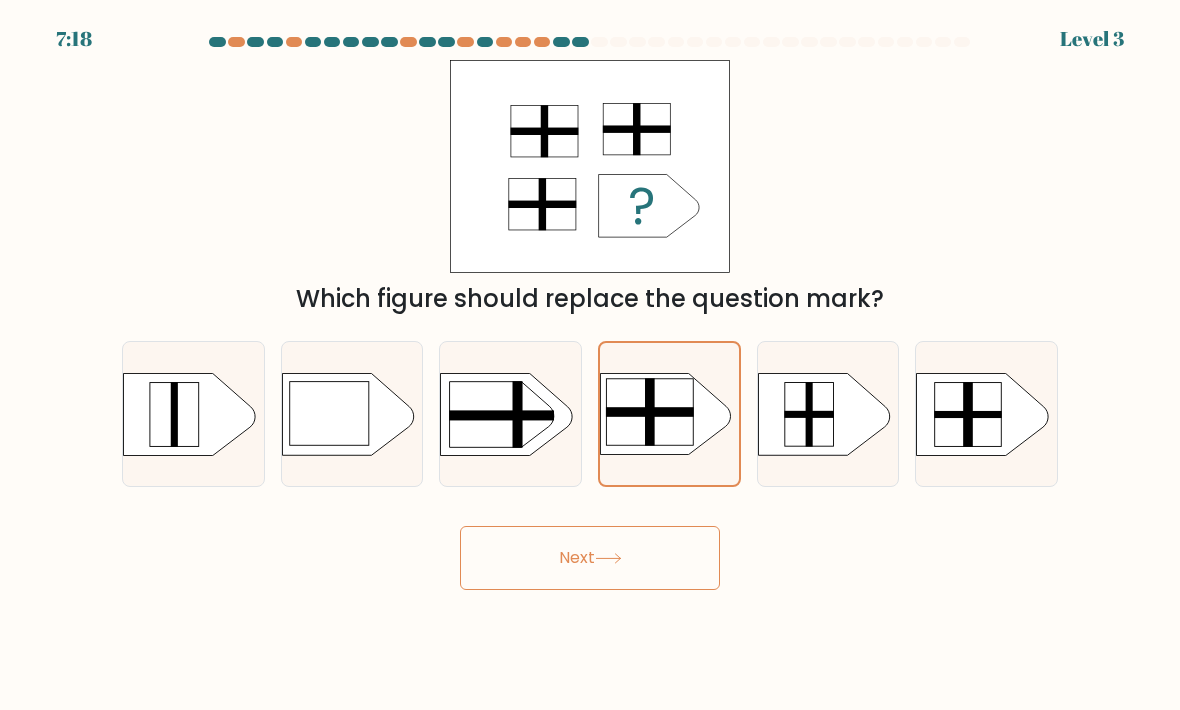 click on "Next" at bounding box center (590, 558) 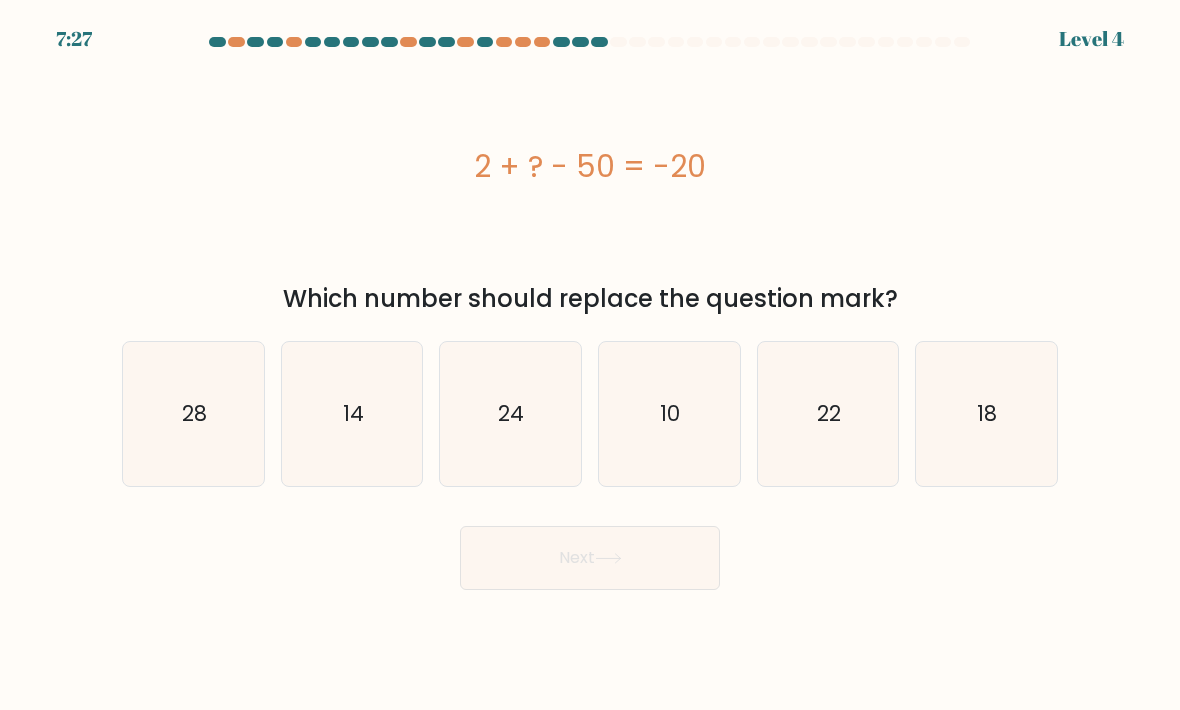 click on "28" 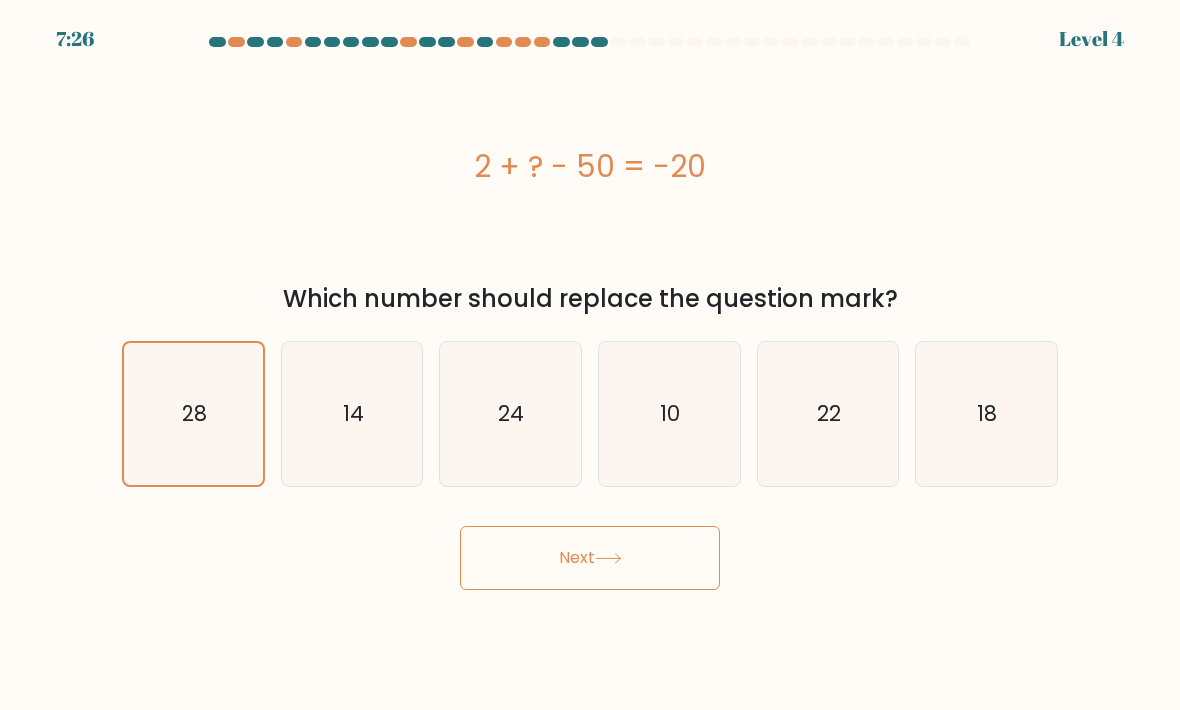 click on "Next" at bounding box center [590, 558] 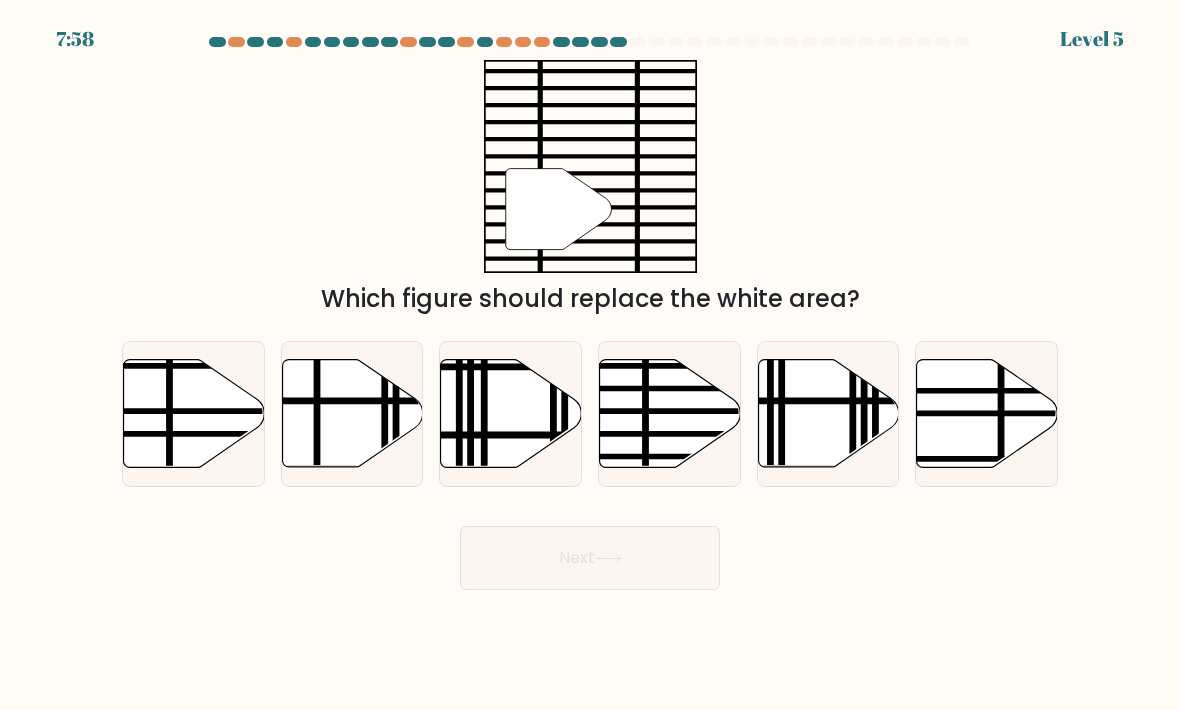 click 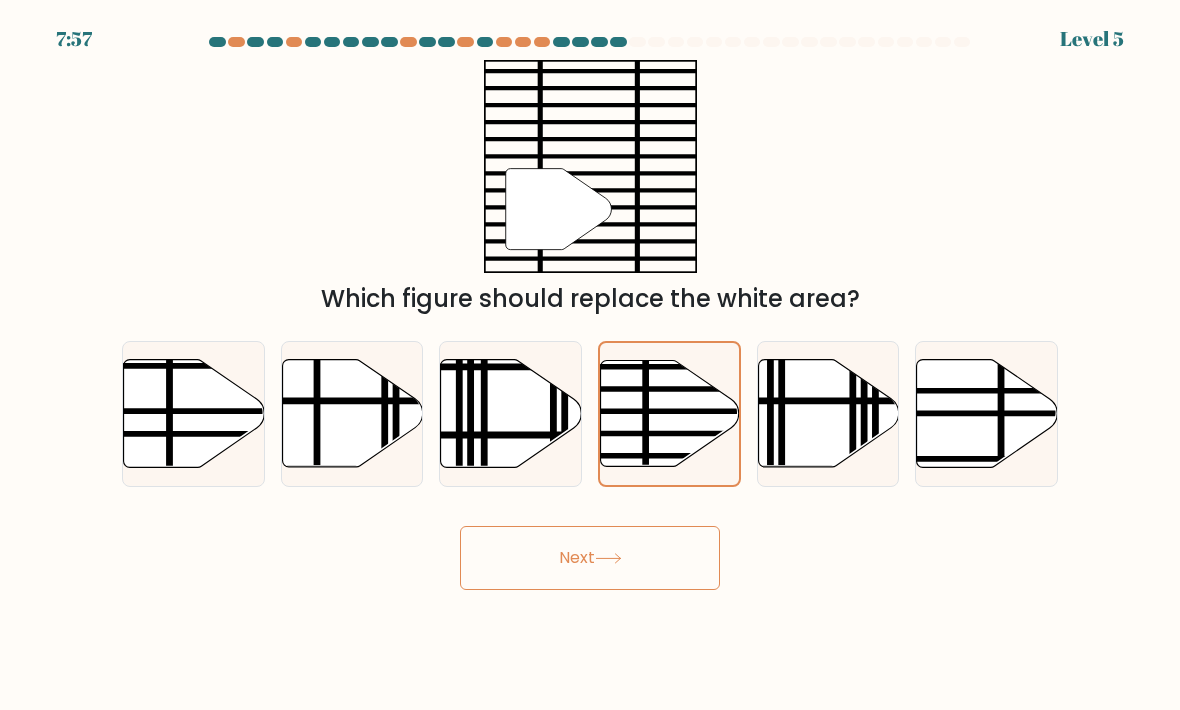 click on "Next" at bounding box center (590, 558) 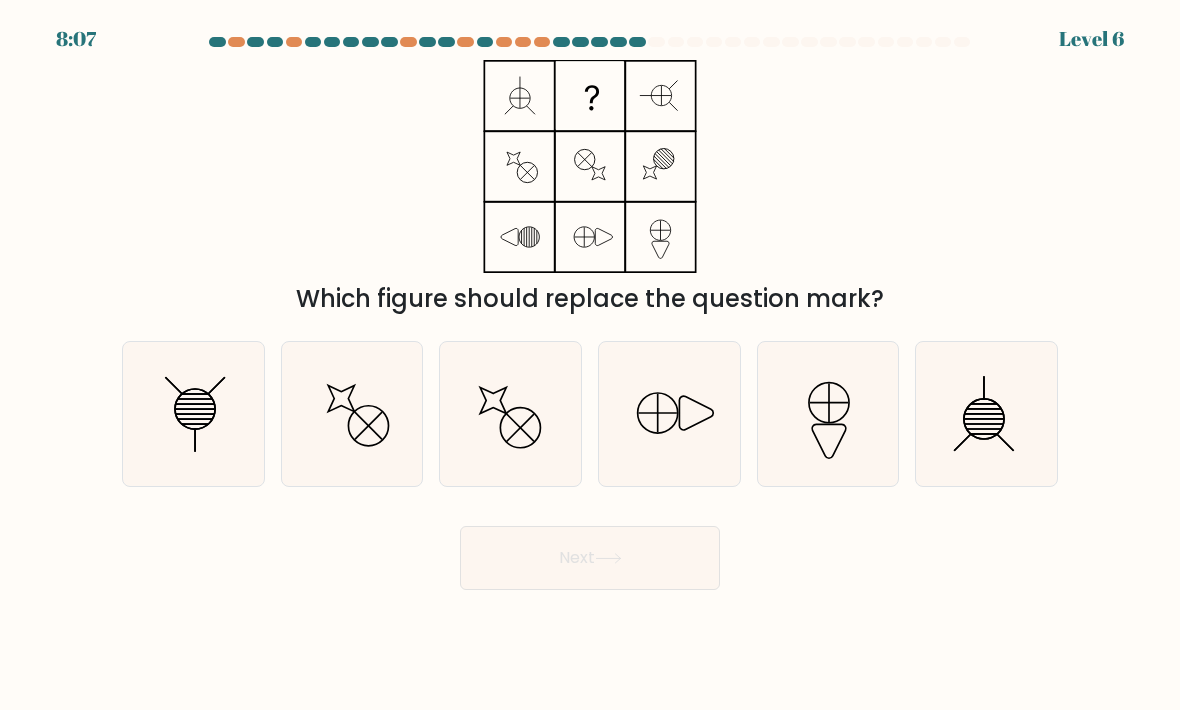 click 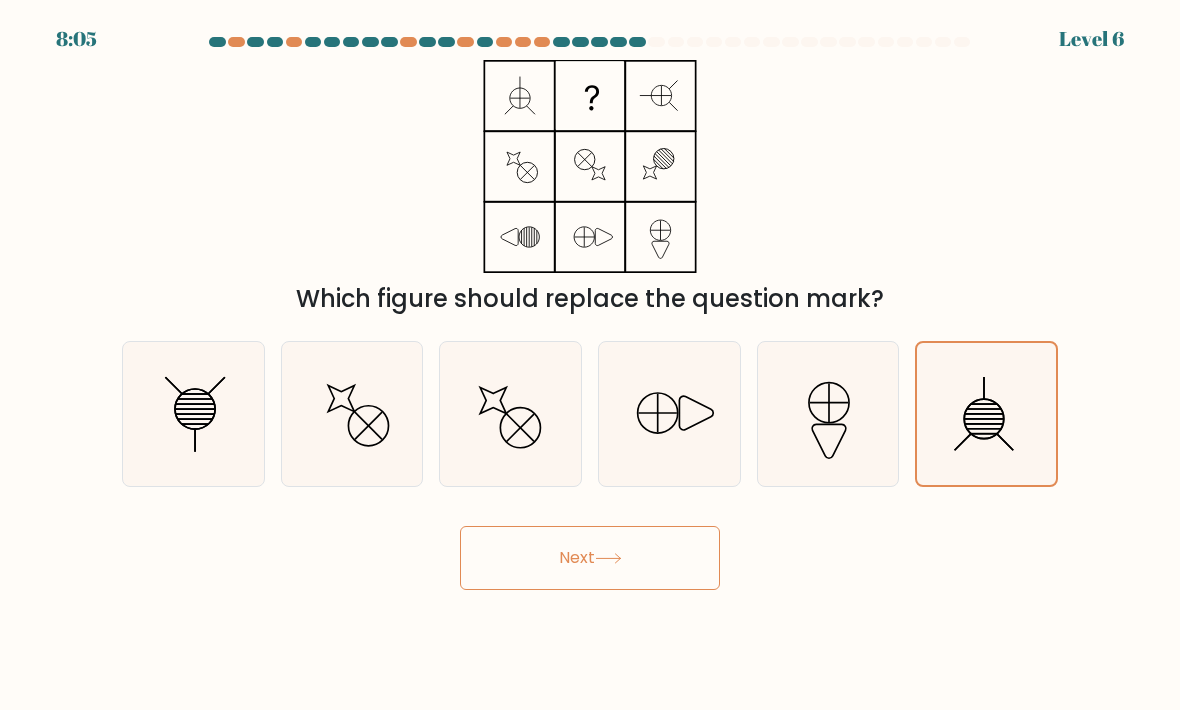 click on "Next" at bounding box center [590, 558] 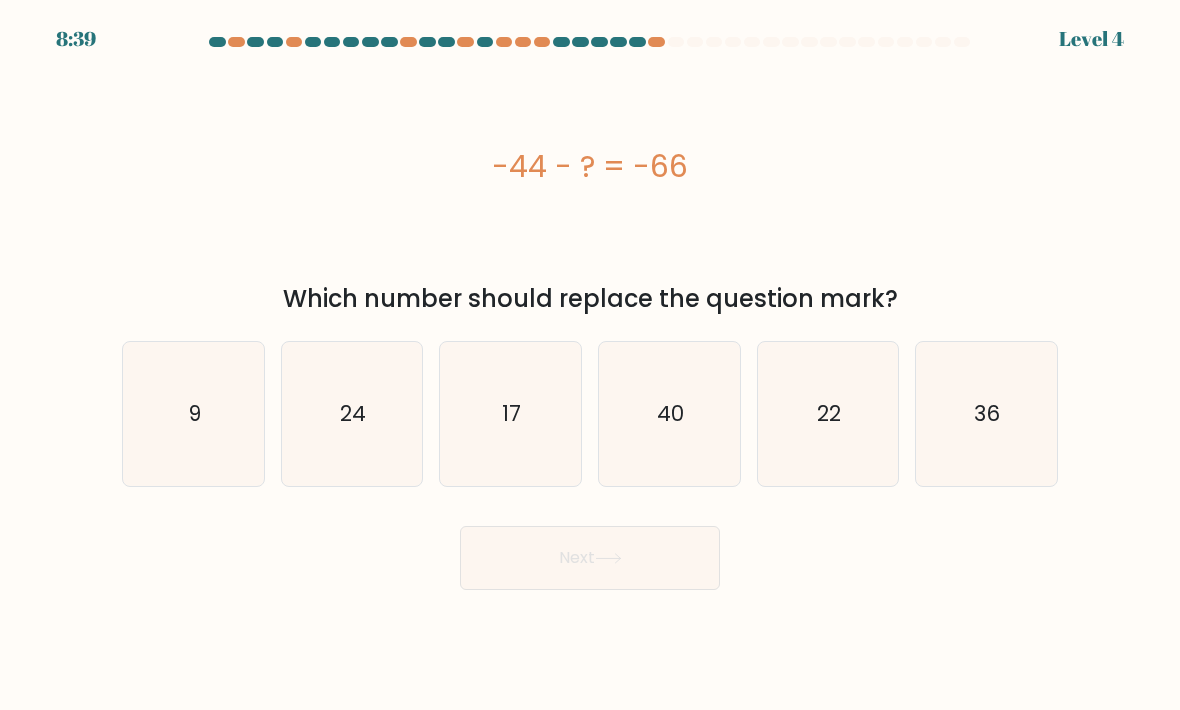 click on "22" 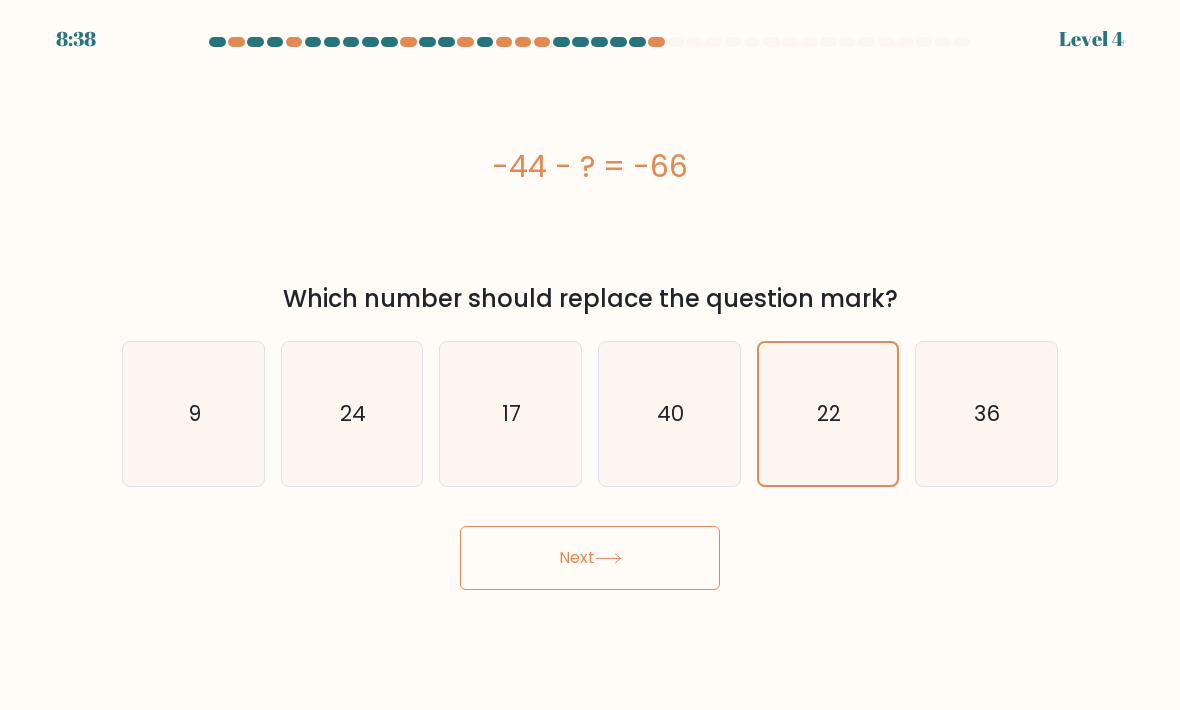click on "Next" at bounding box center (590, 558) 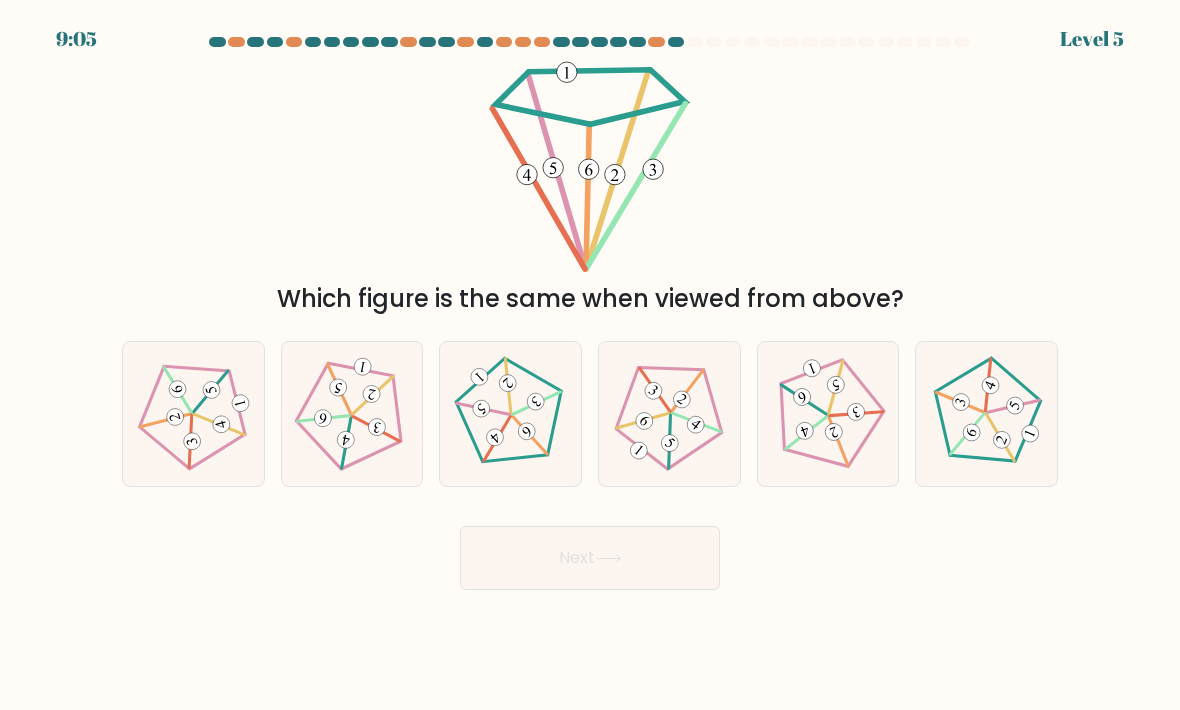 click 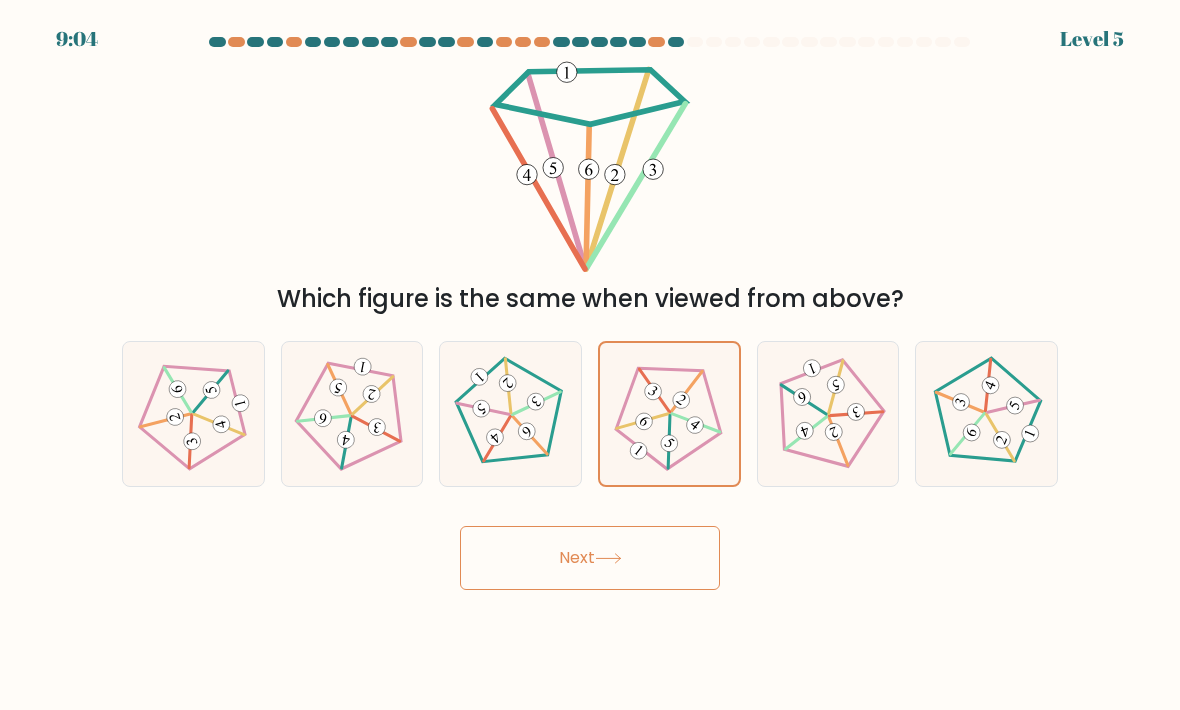 click on "Next" at bounding box center (590, 558) 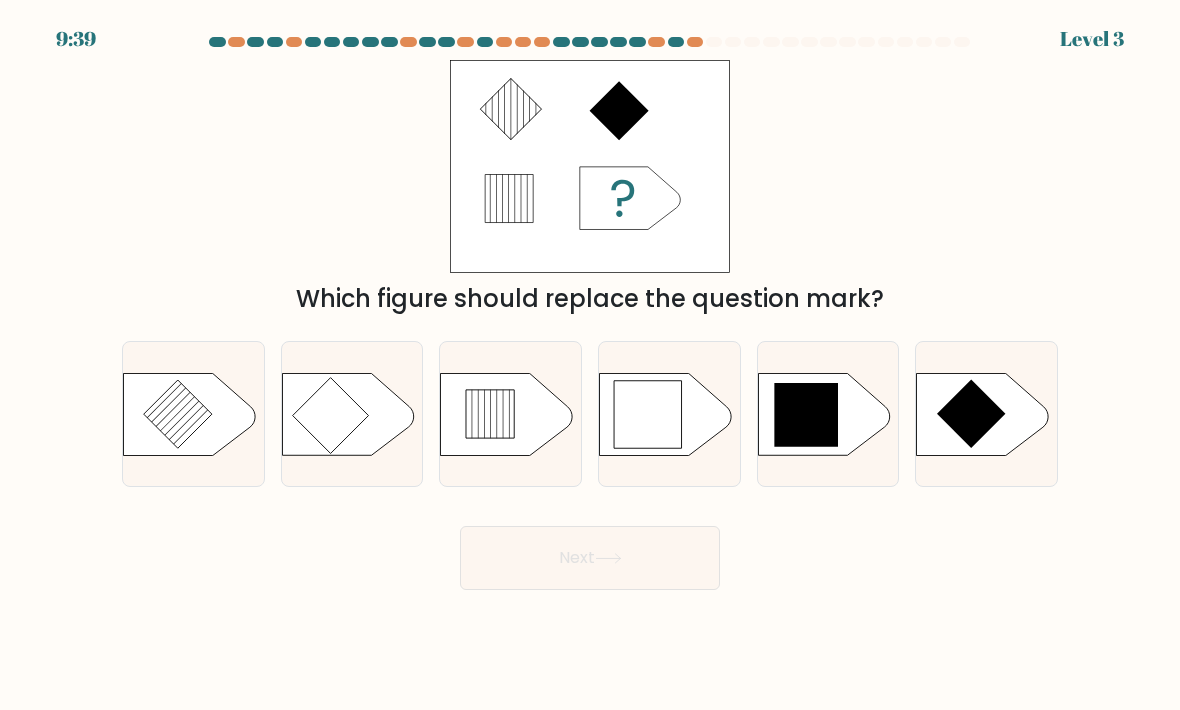 click 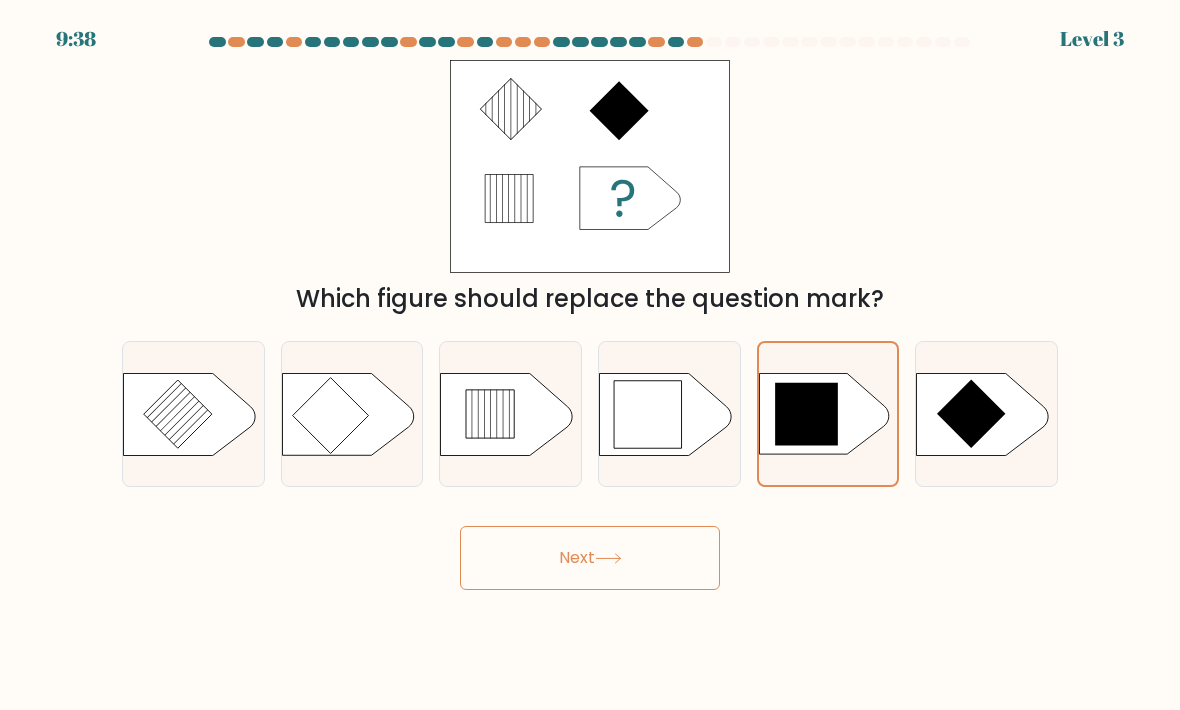 click on "Next" at bounding box center (590, 558) 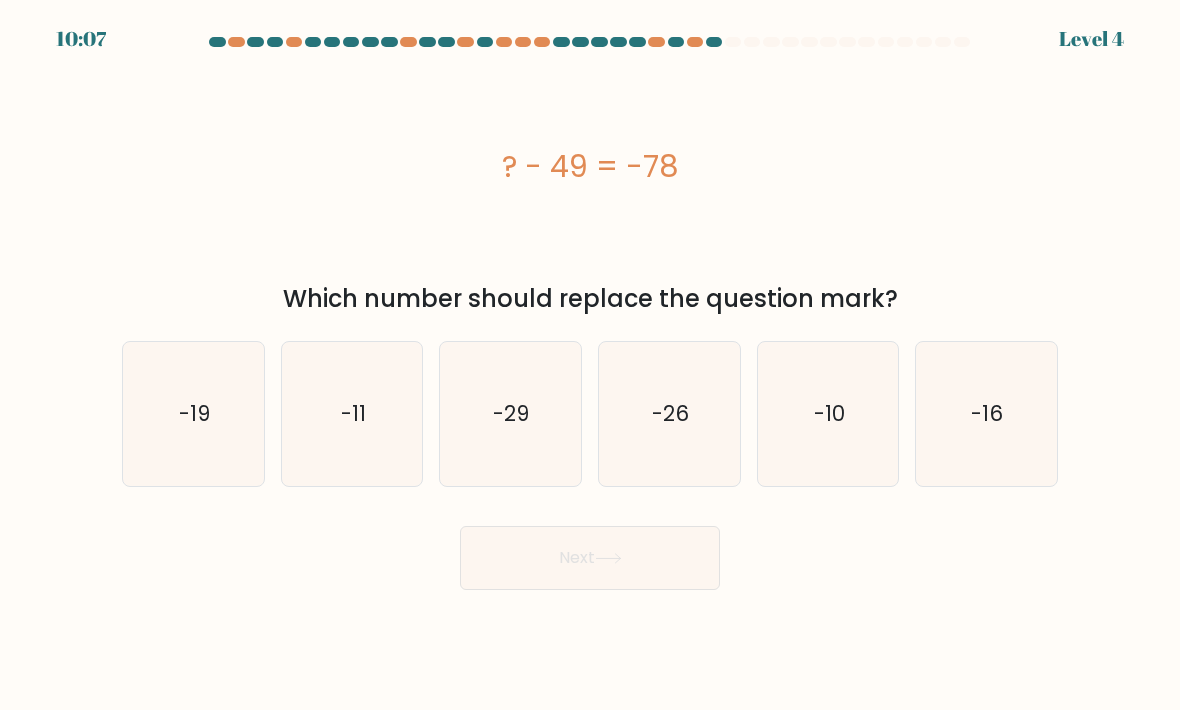 click on "-29" 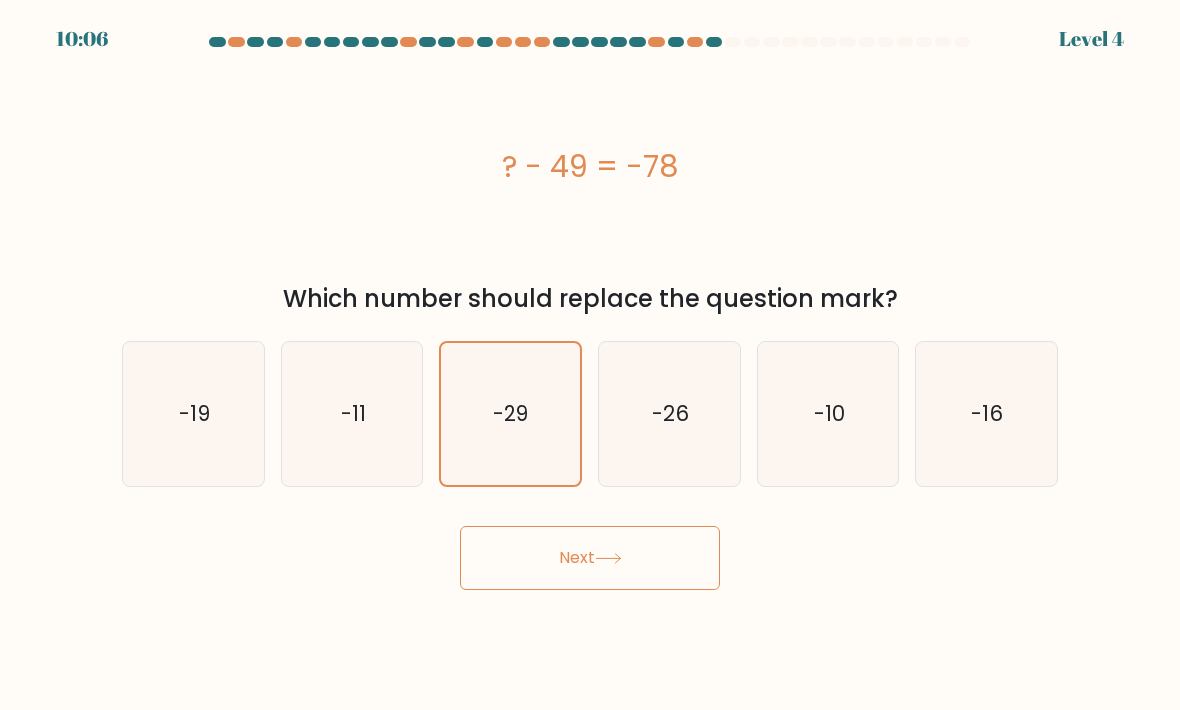 click on "Next" at bounding box center (590, 558) 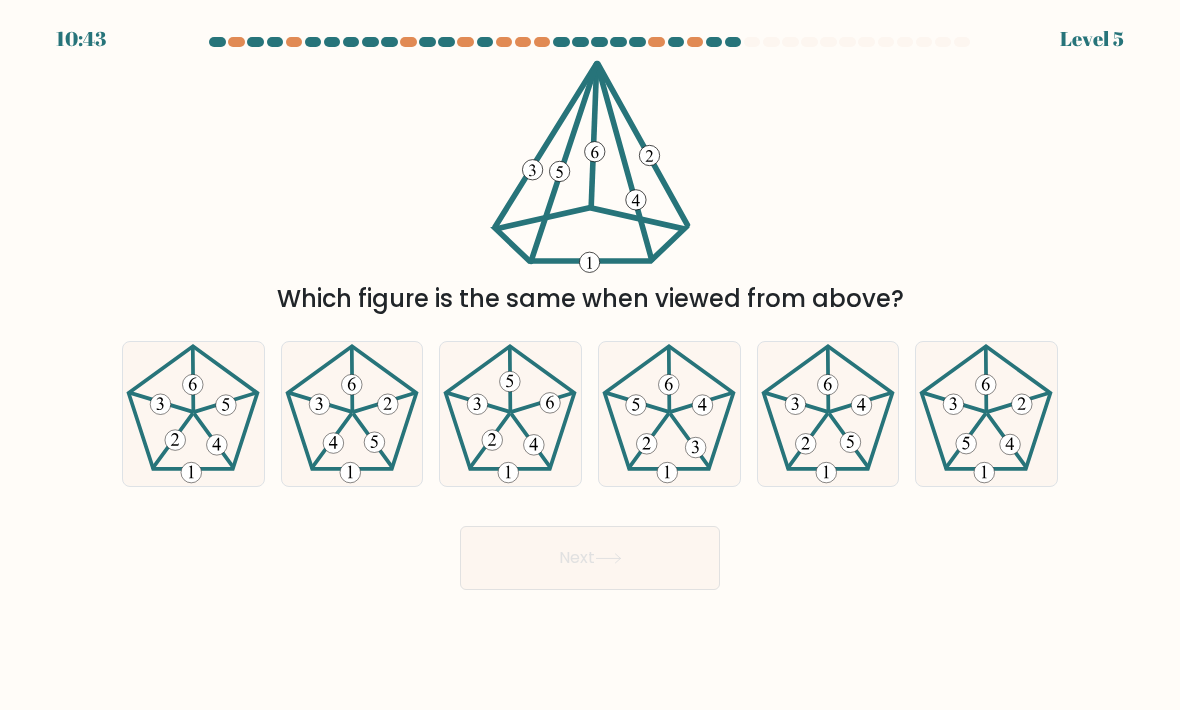 click 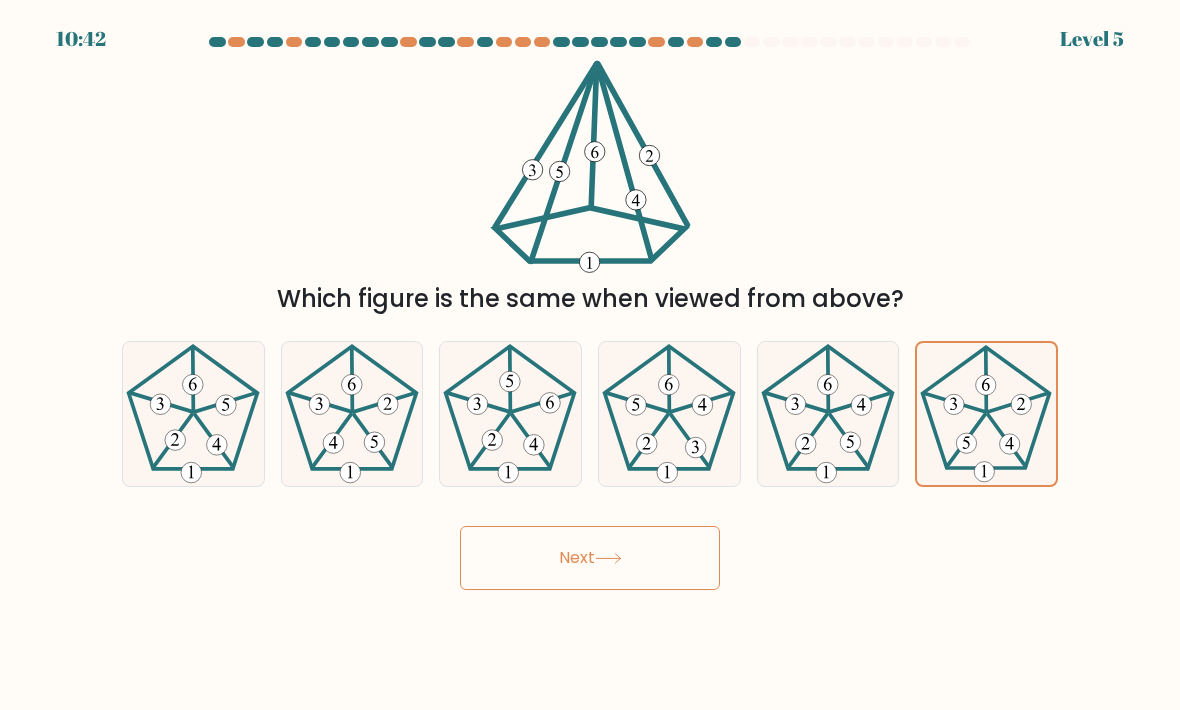 click on "Next" at bounding box center (590, 558) 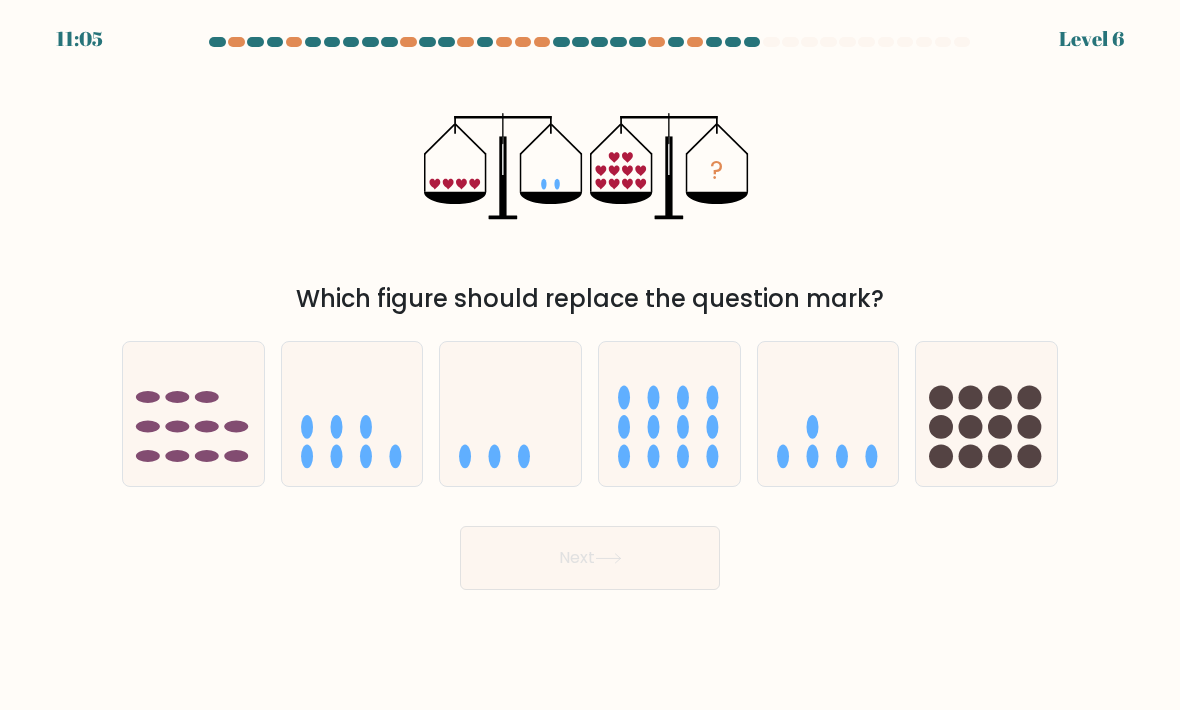 click 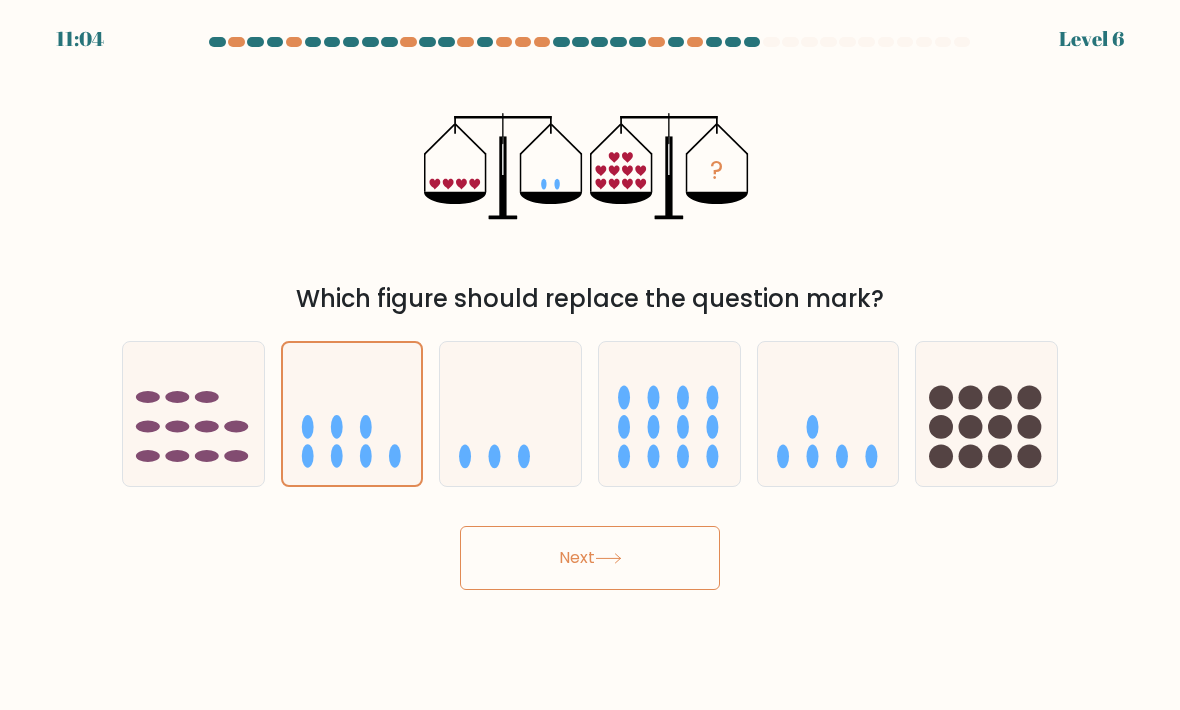 click on "Next" at bounding box center [590, 558] 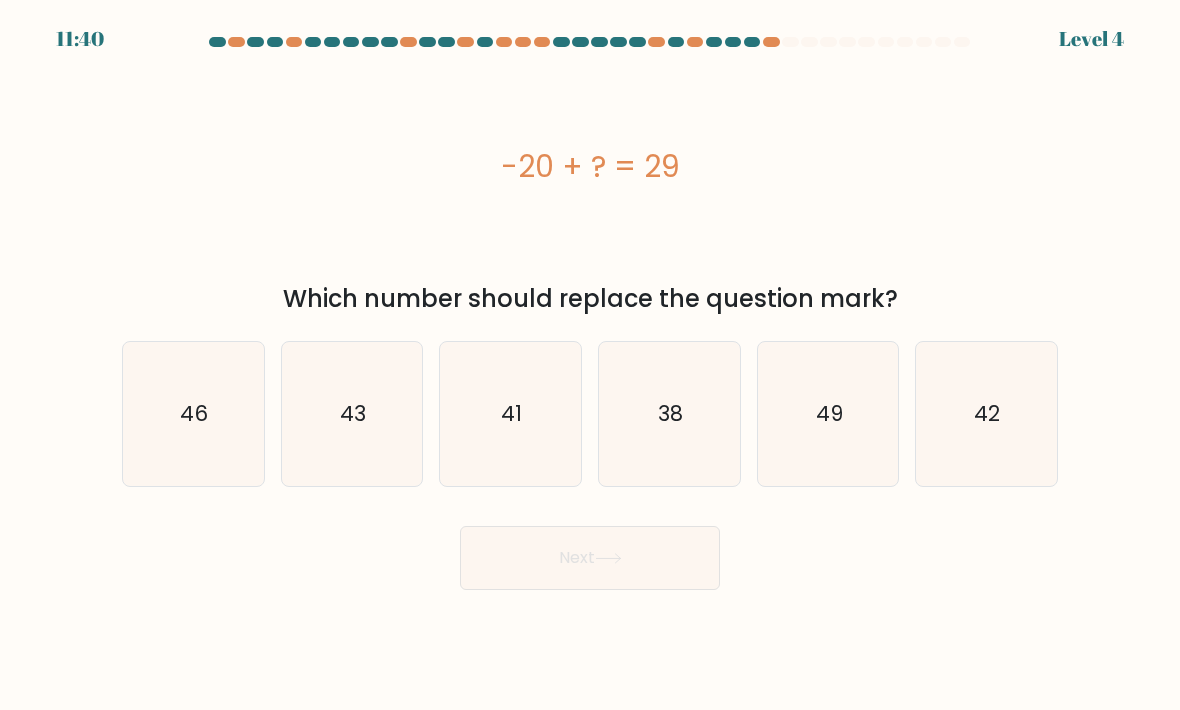 click on "49" 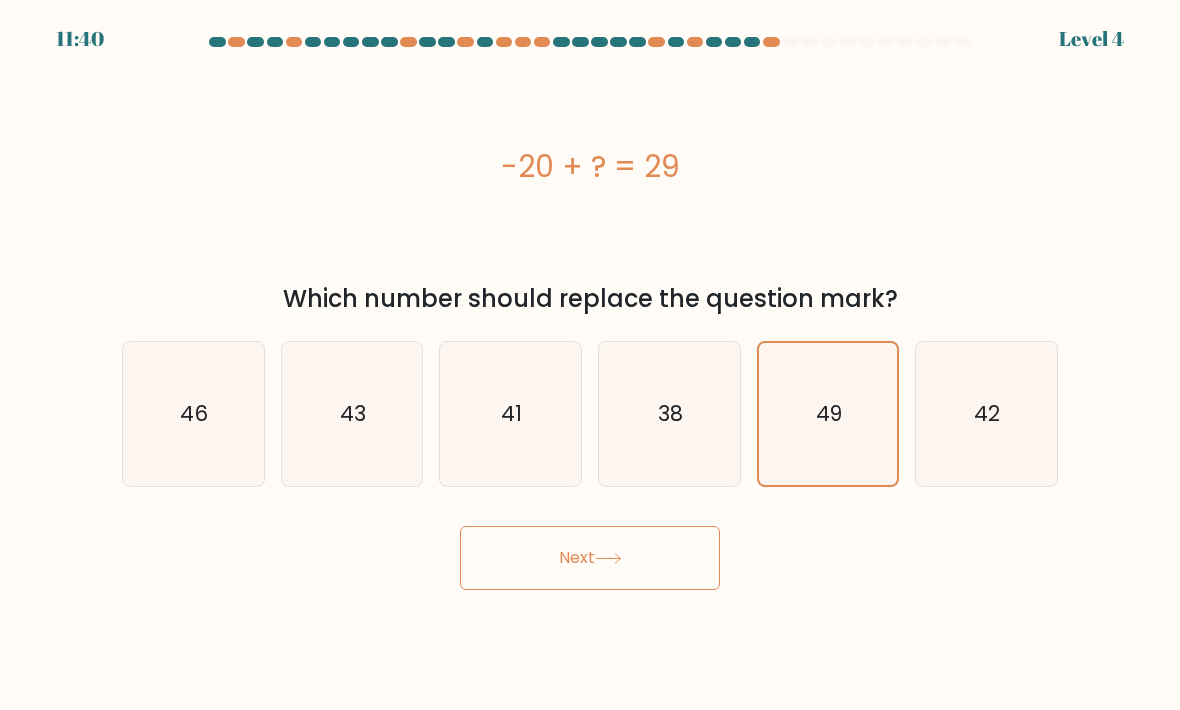 click on "Next" at bounding box center [590, 558] 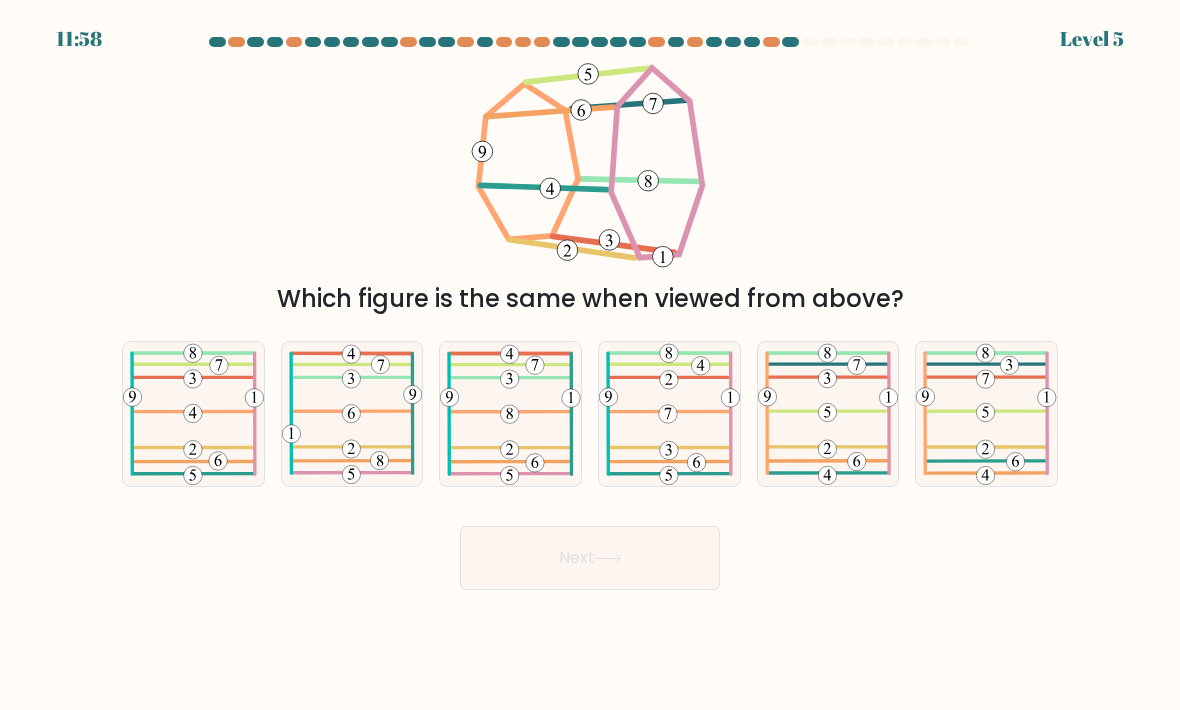 click 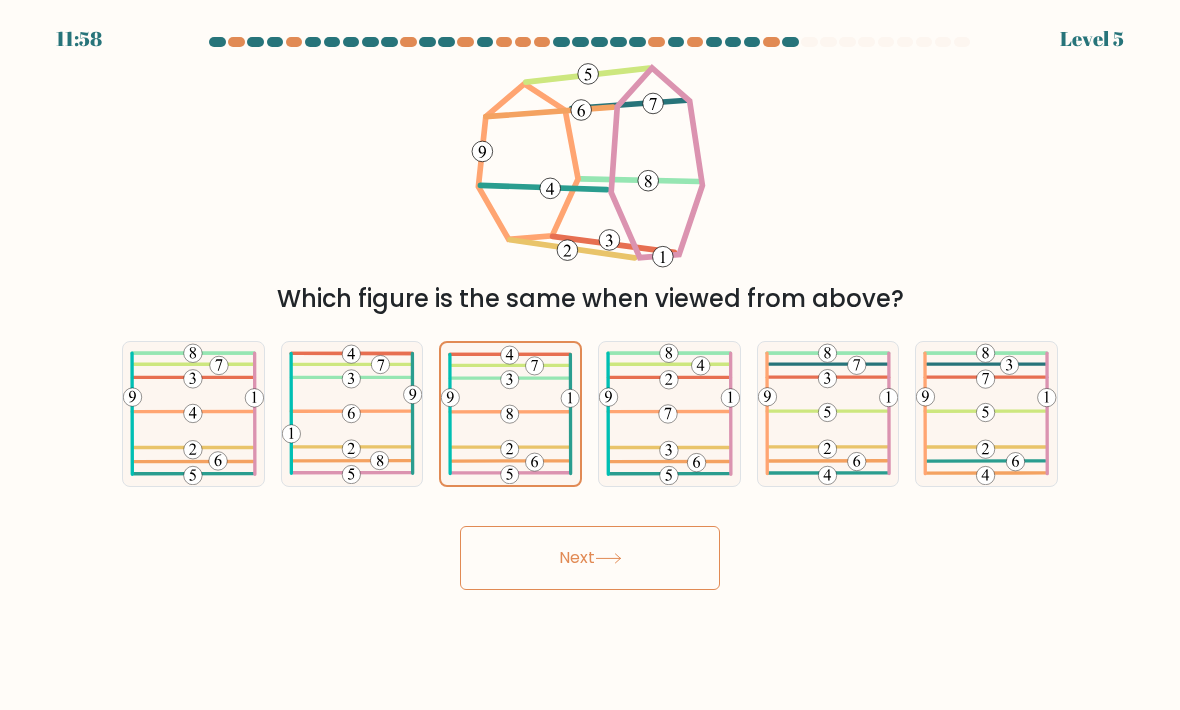 click on "Next" at bounding box center [590, 558] 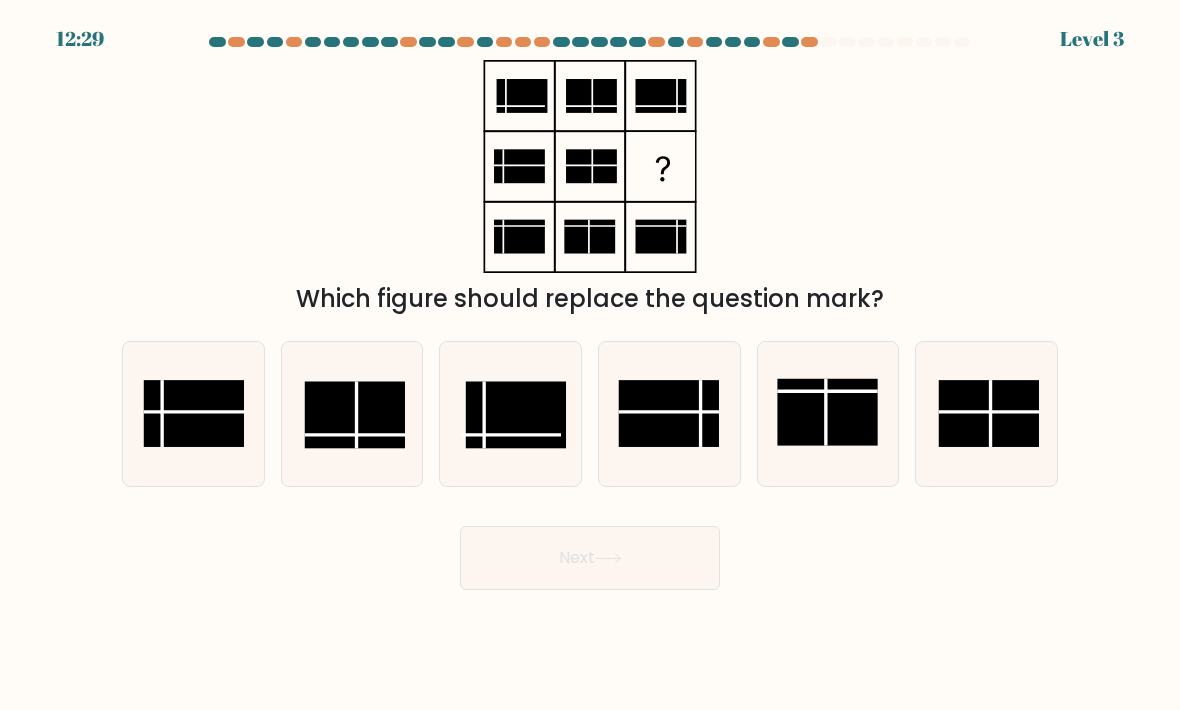 click 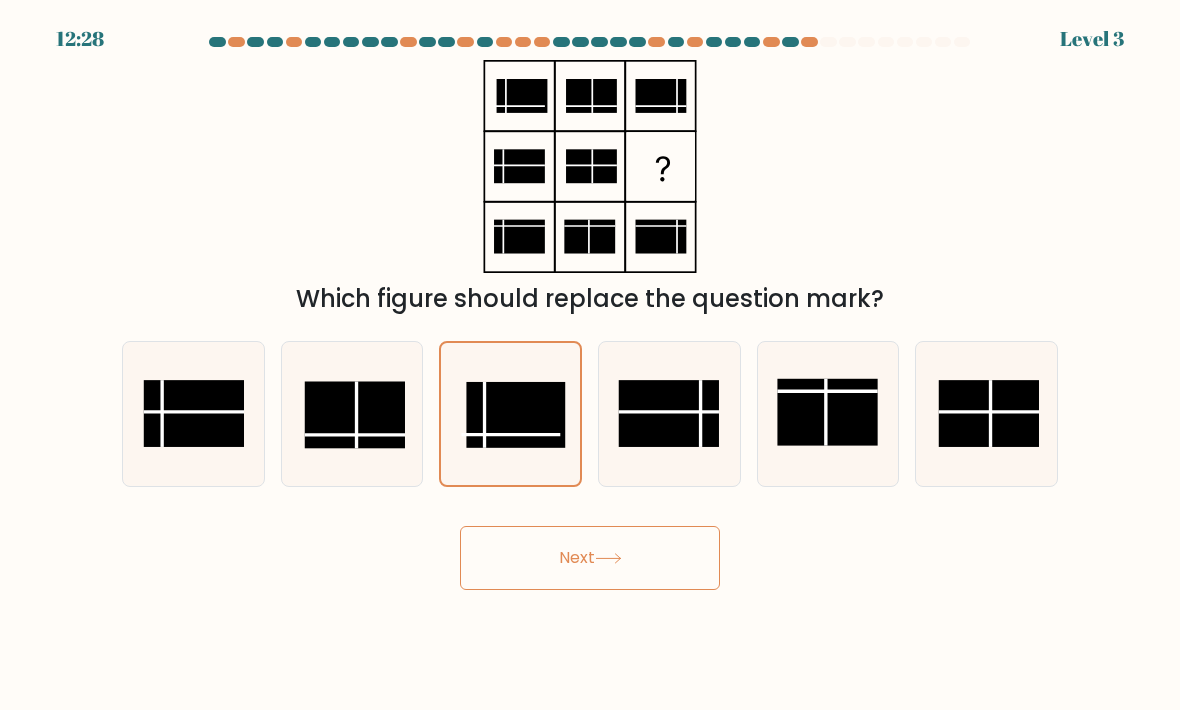 click on "Next" at bounding box center (590, 558) 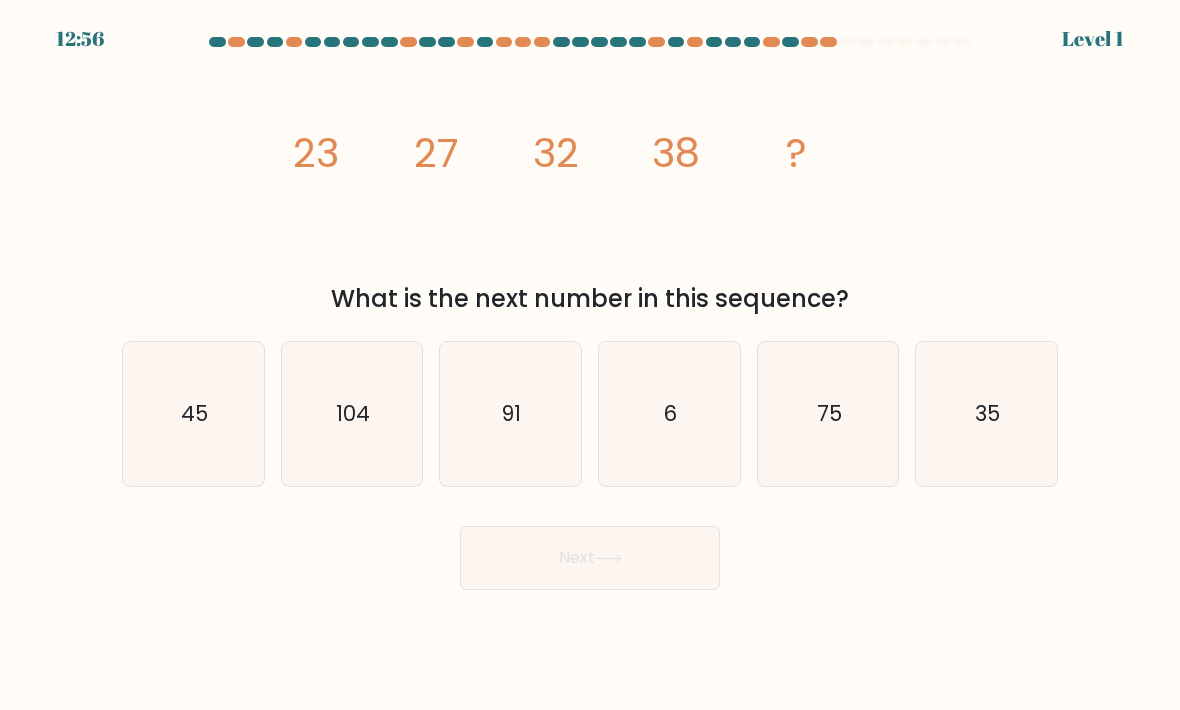 click on "45" 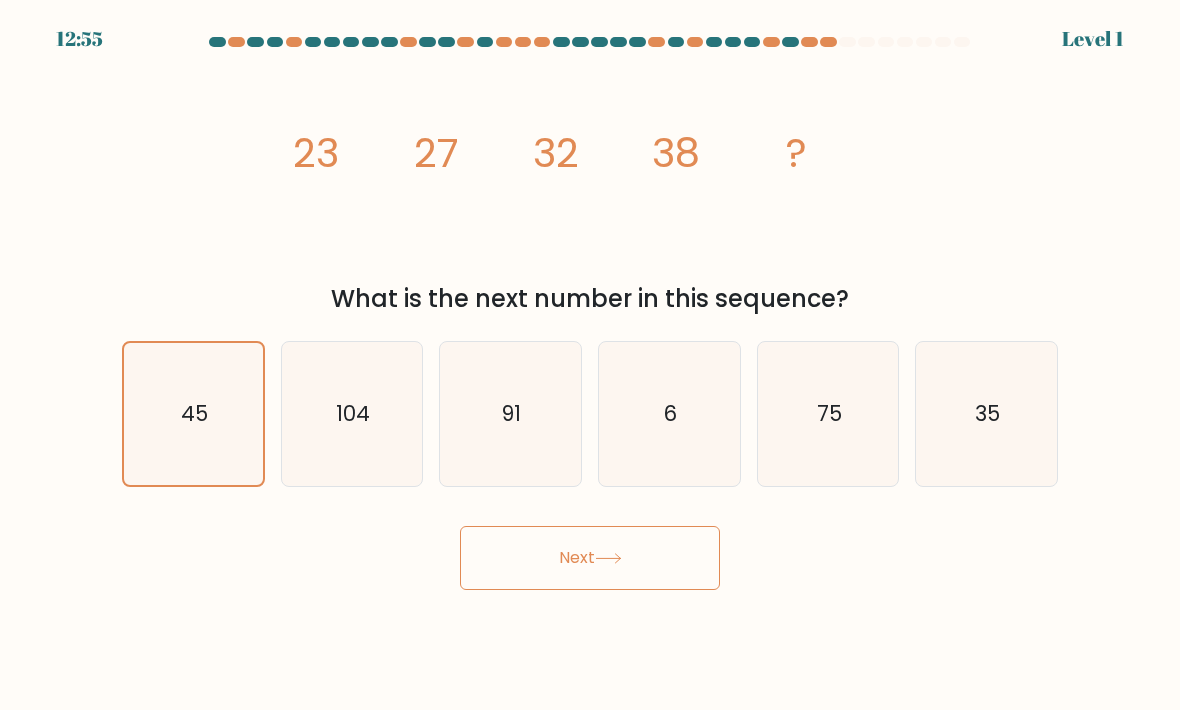 click on "Next" at bounding box center (590, 558) 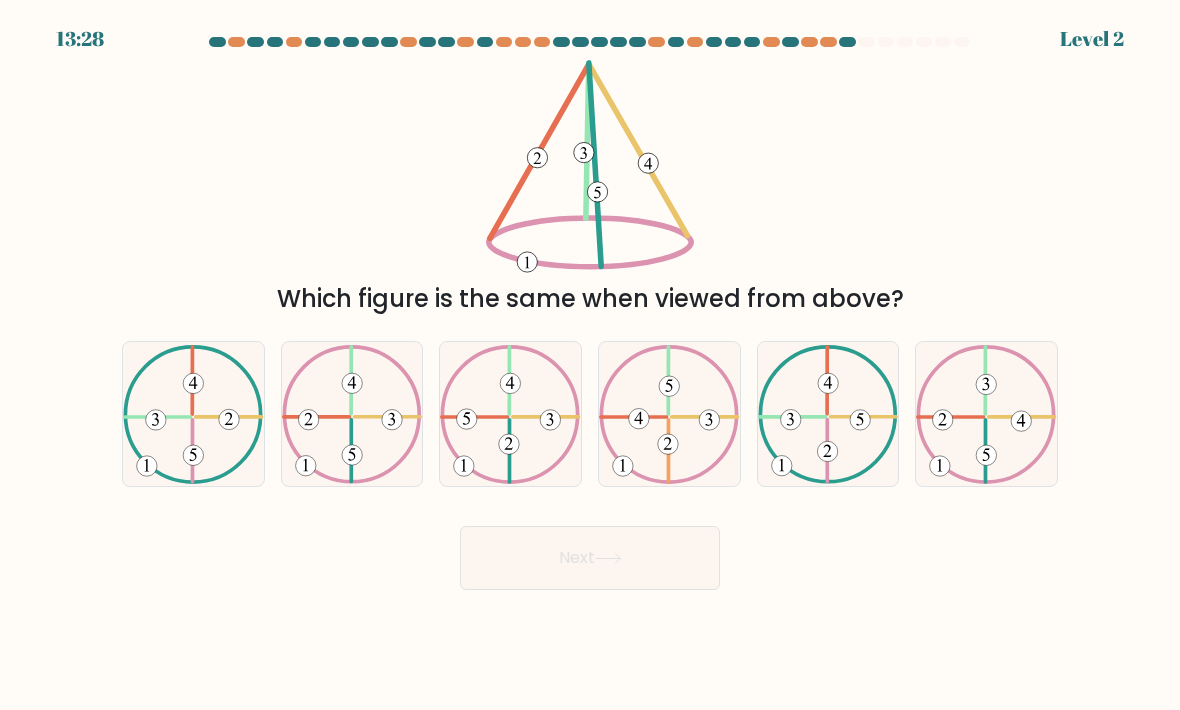 click at bounding box center [590, 313] 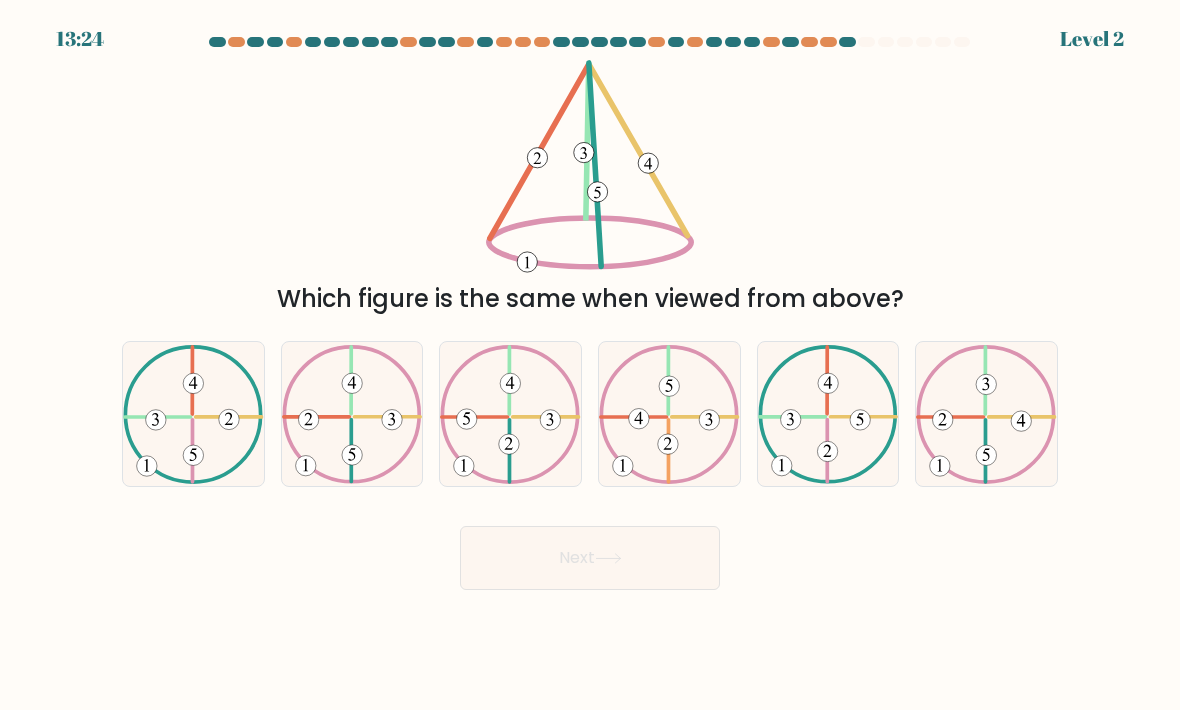 click 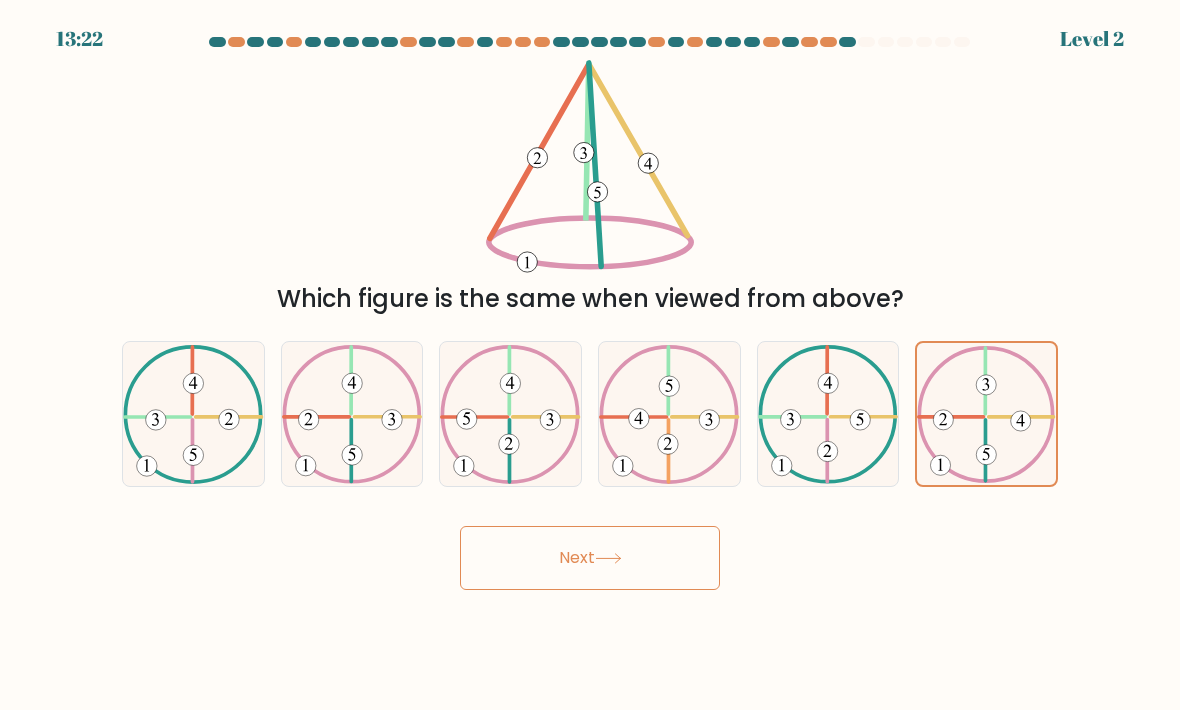 click on "Next" at bounding box center [590, 558] 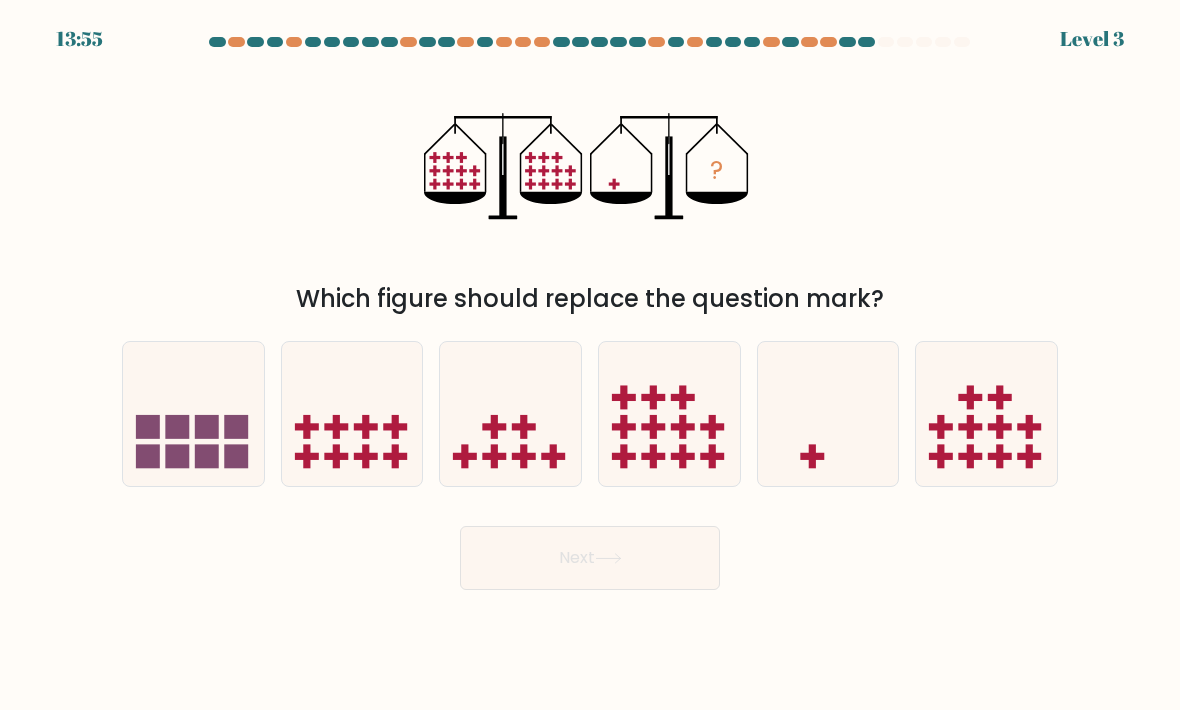 click 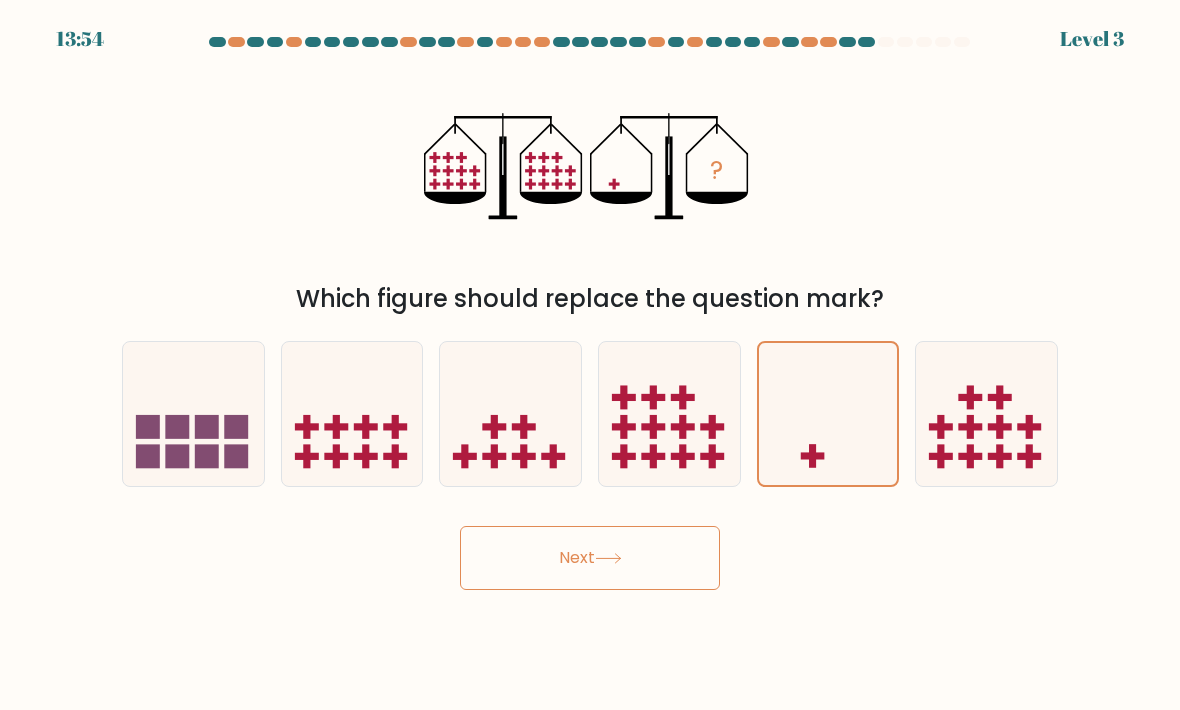 click on "Next" at bounding box center (590, 558) 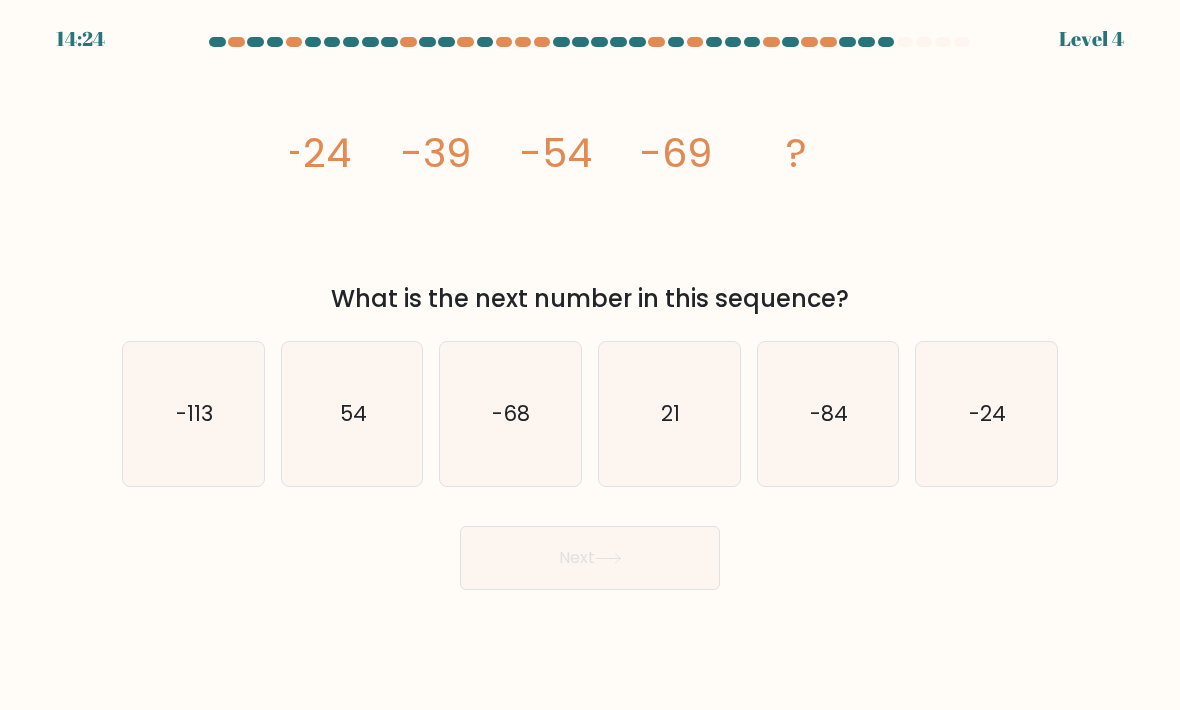 click on "-84" 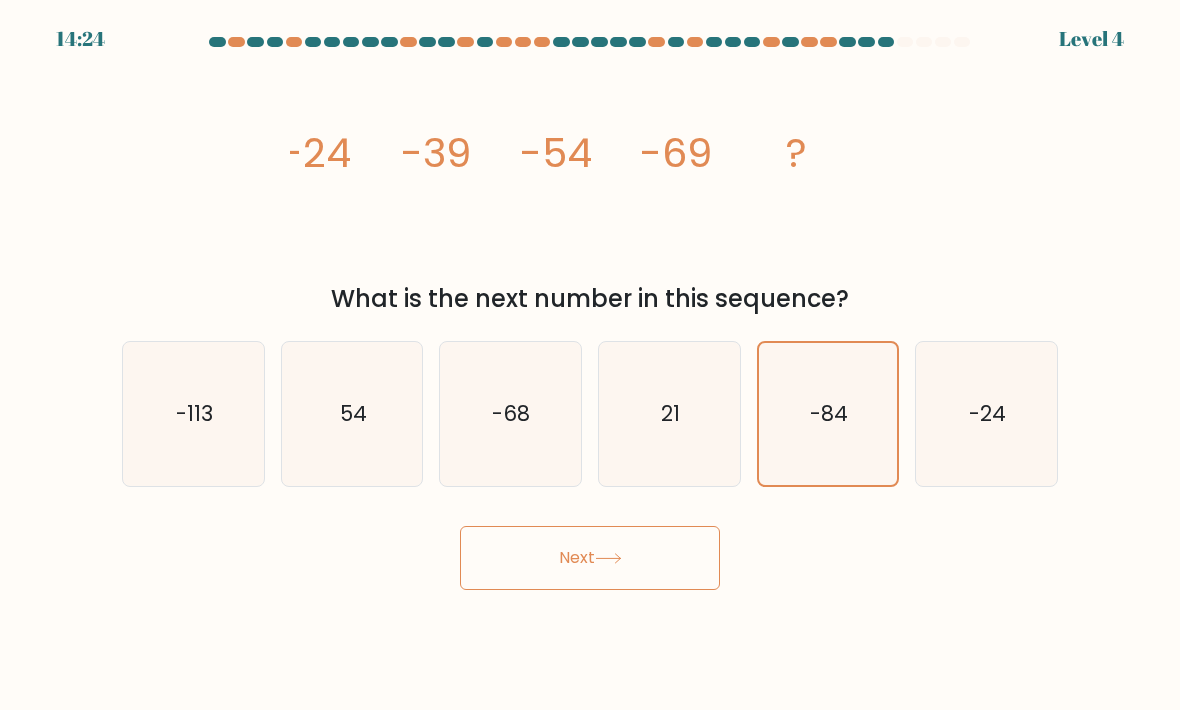click on "Next" at bounding box center [590, 558] 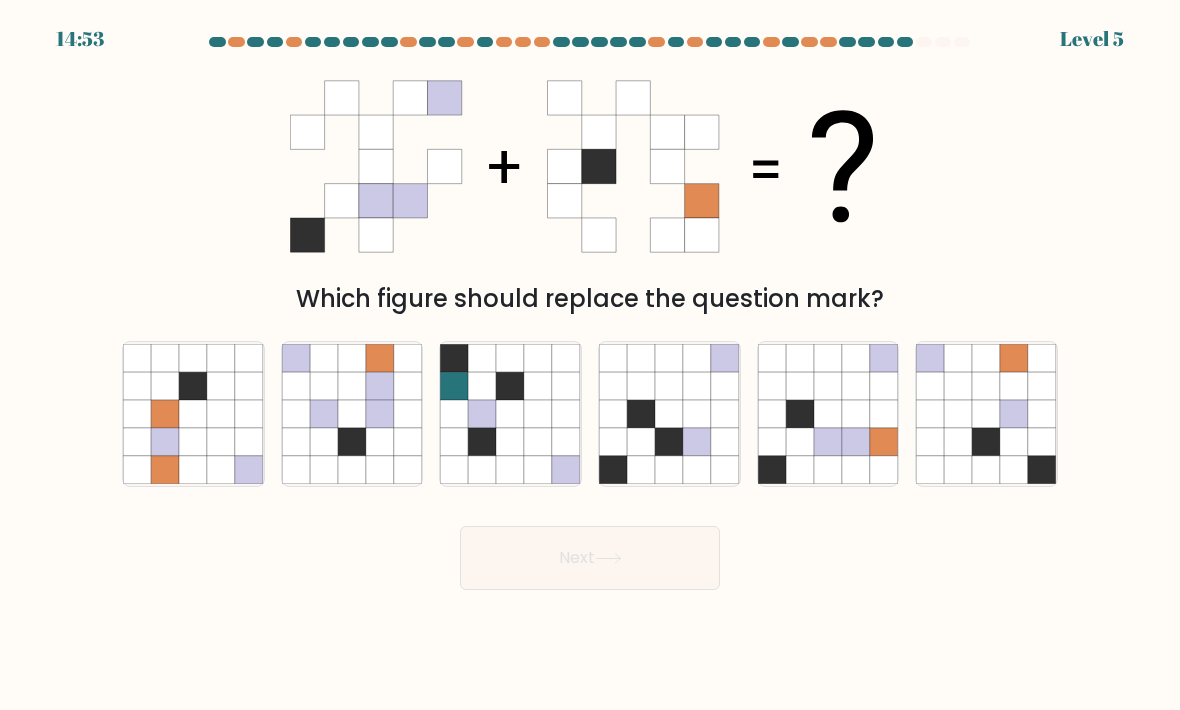 click 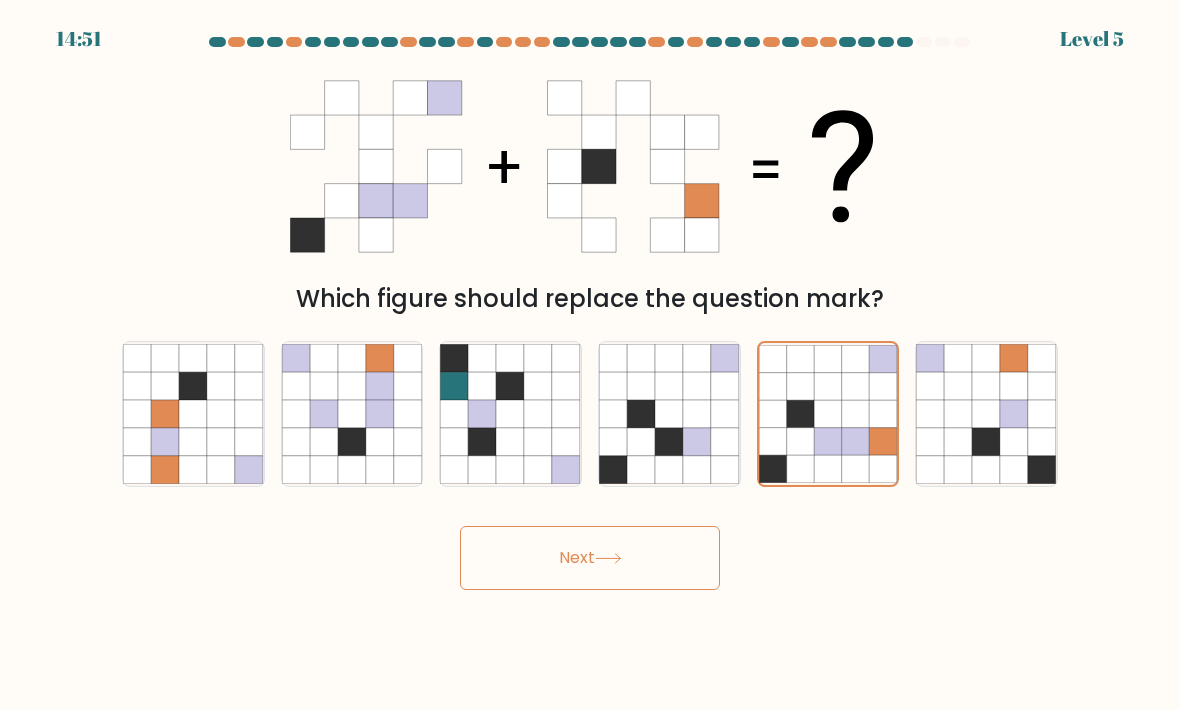 click on "Next" at bounding box center [590, 558] 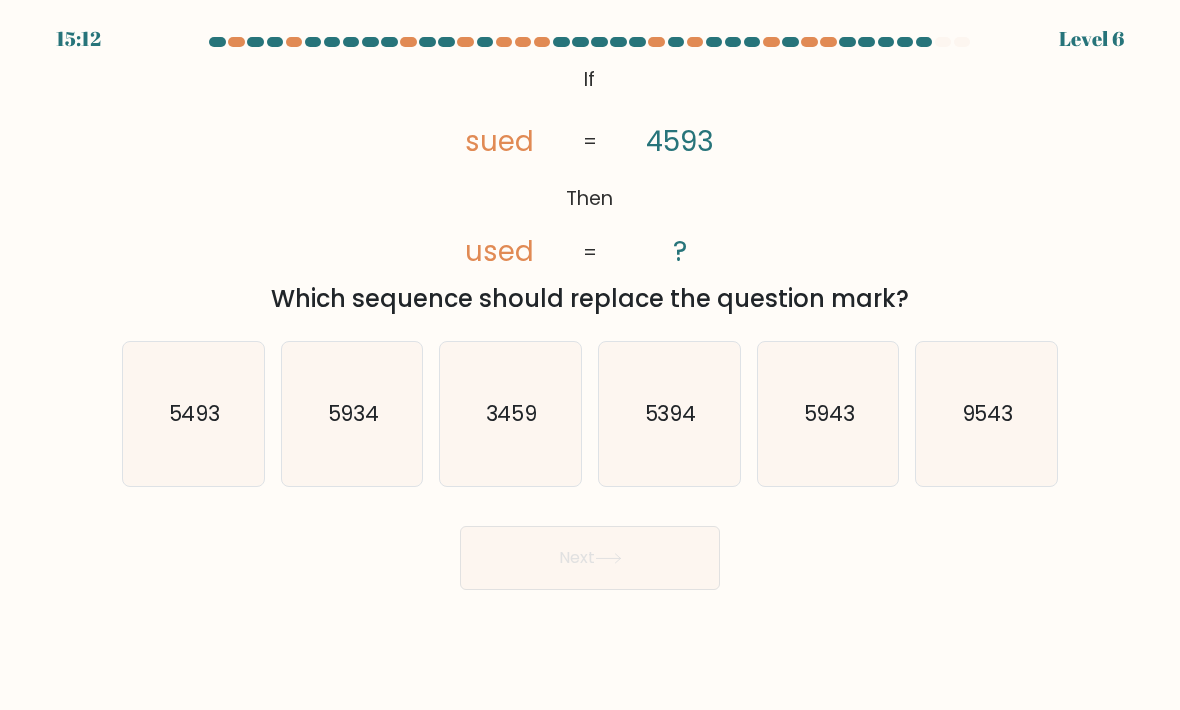 click on "5493" 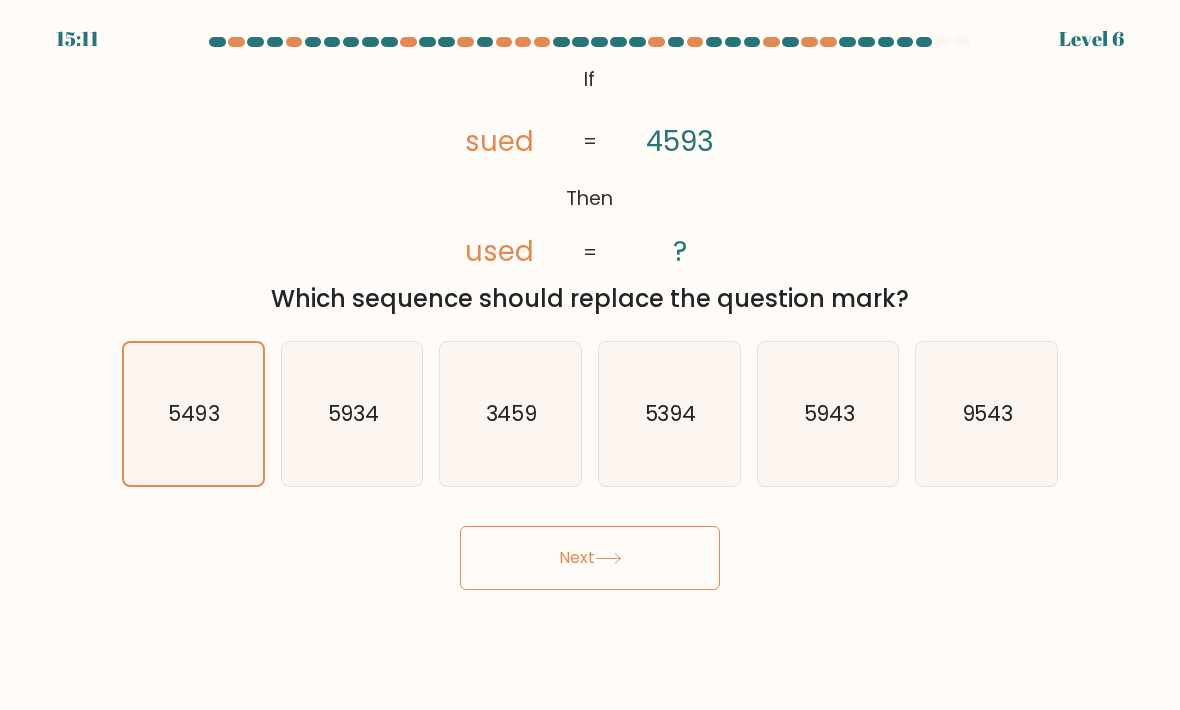 click on "Next" at bounding box center [590, 558] 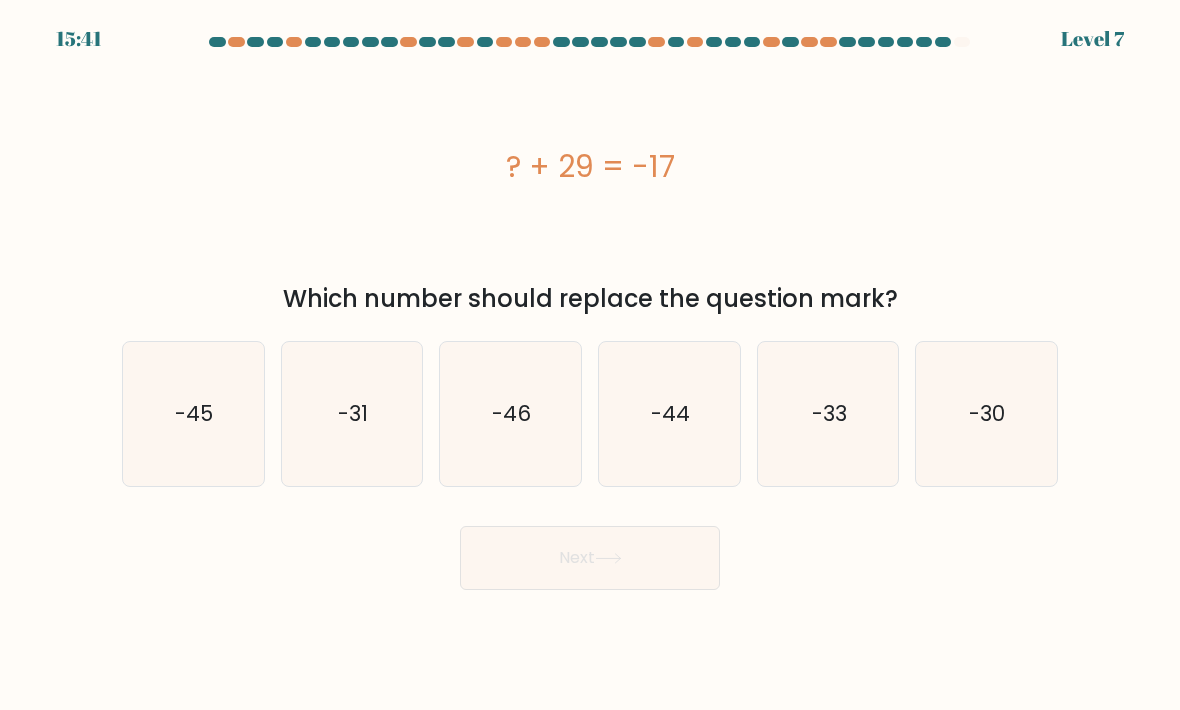 click on "-46" 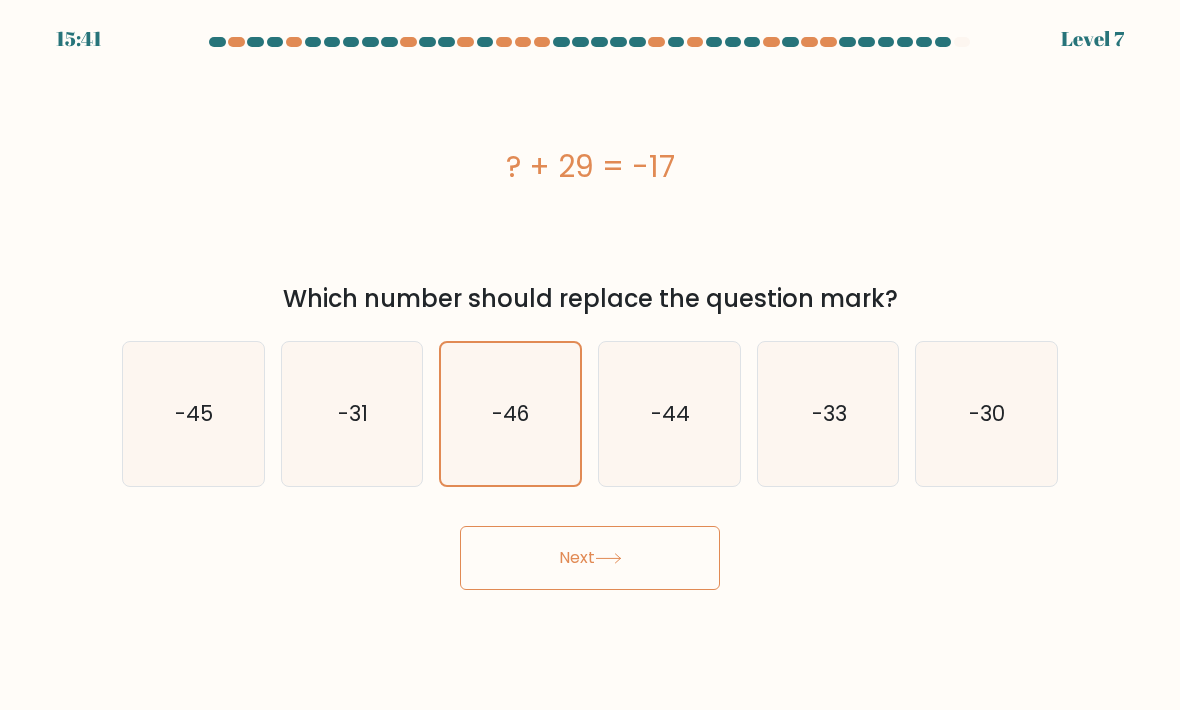 click on "Next" at bounding box center [590, 558] 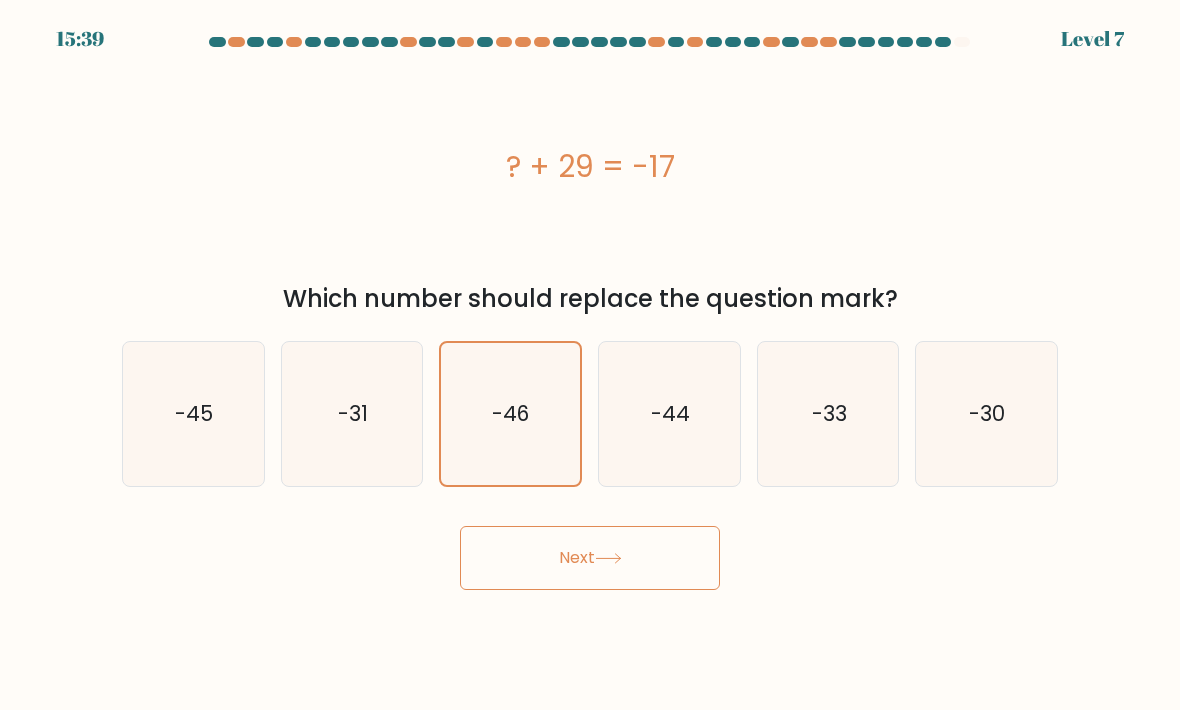click on "Next" at bounding box center (590, 558) 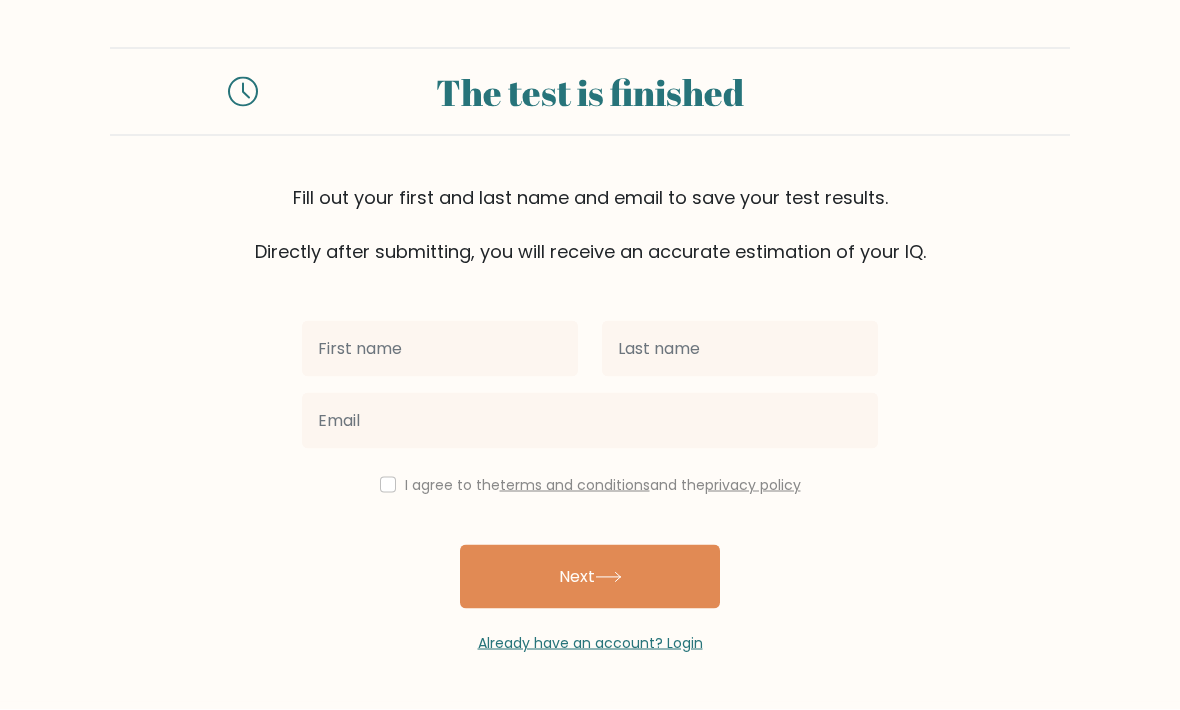 scroll, scrollTop: 0, scrollLeft: 0, axis: both 